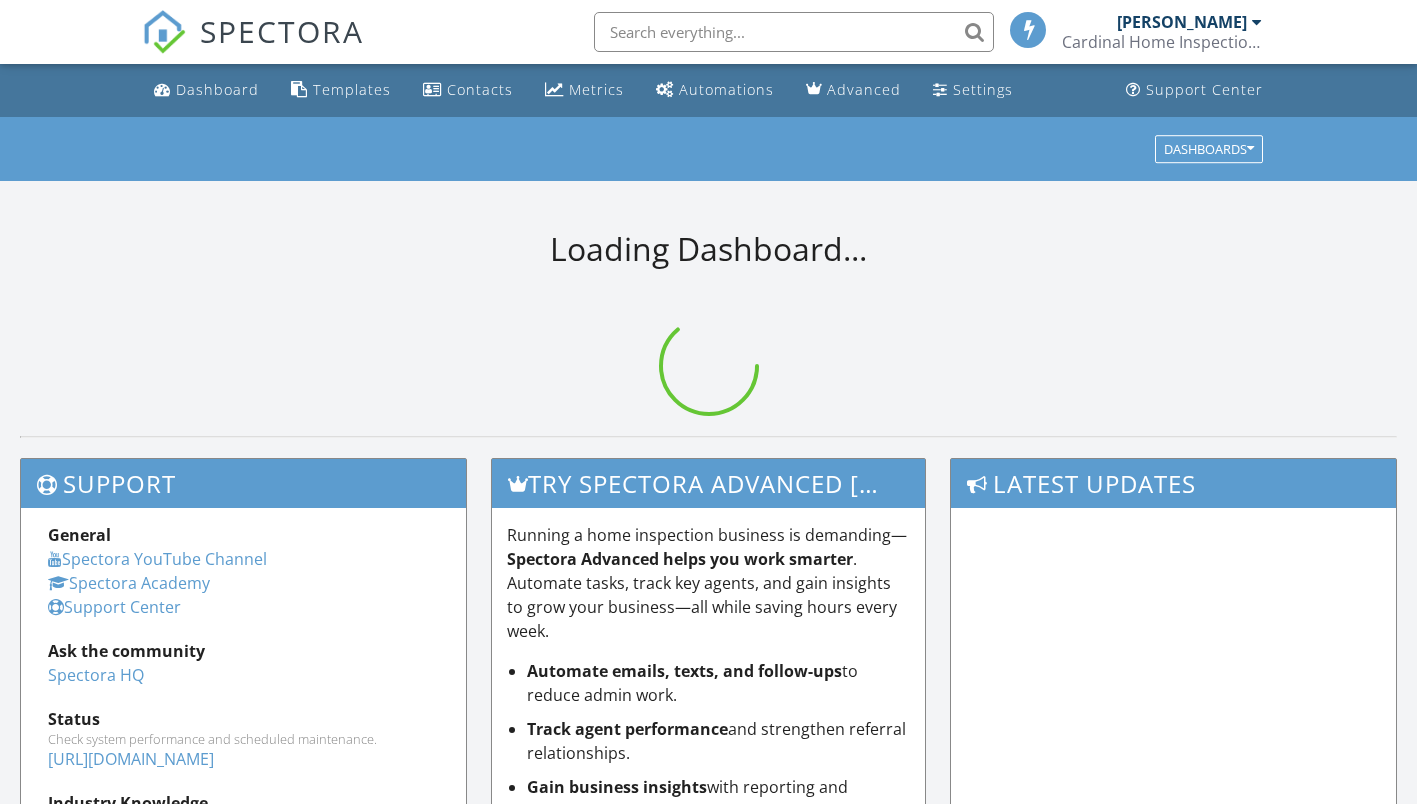 scroll, scrollTop: 0, scrollLeft: 0, axis: both 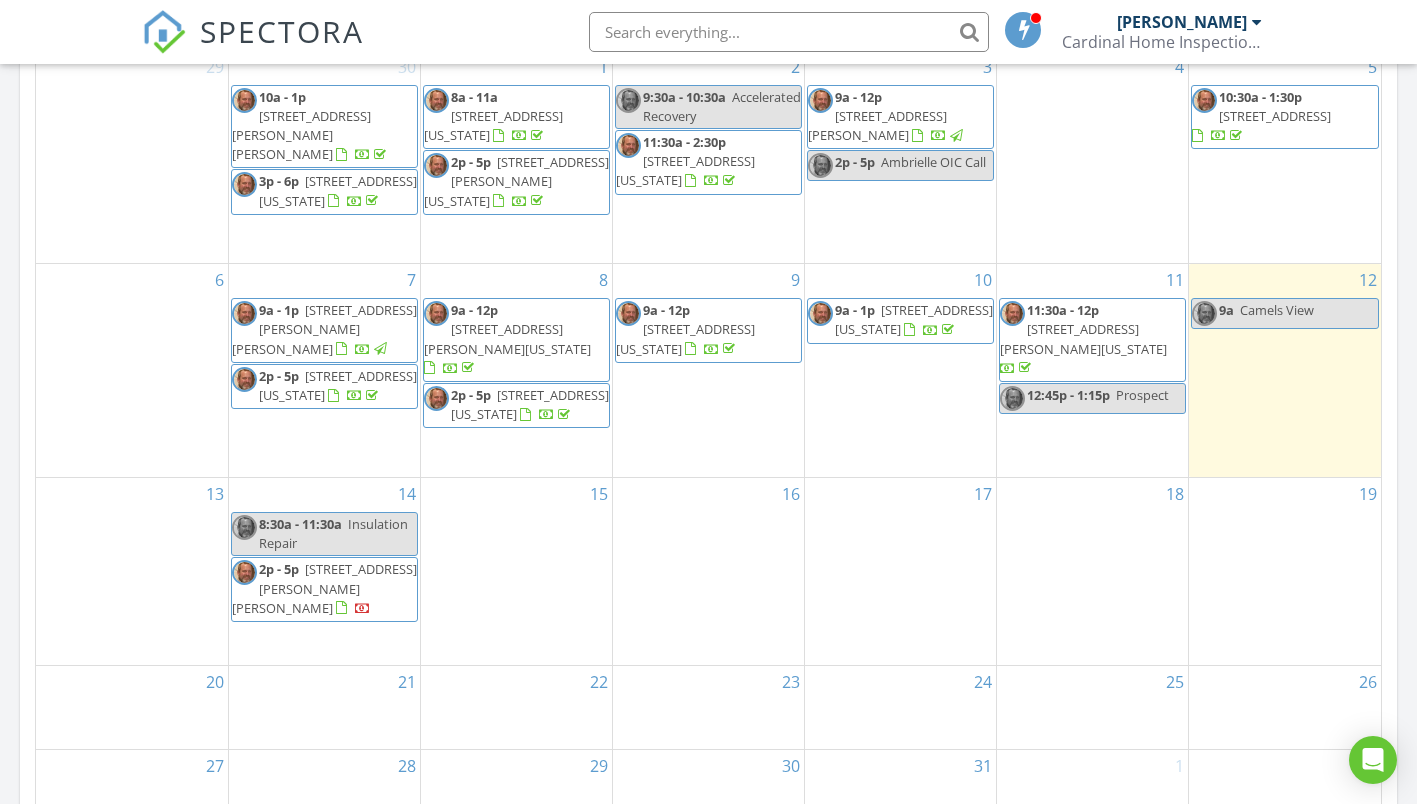 click on "[STREET_ADDRESS][US_STATE]" at bounding box center [914, 319] 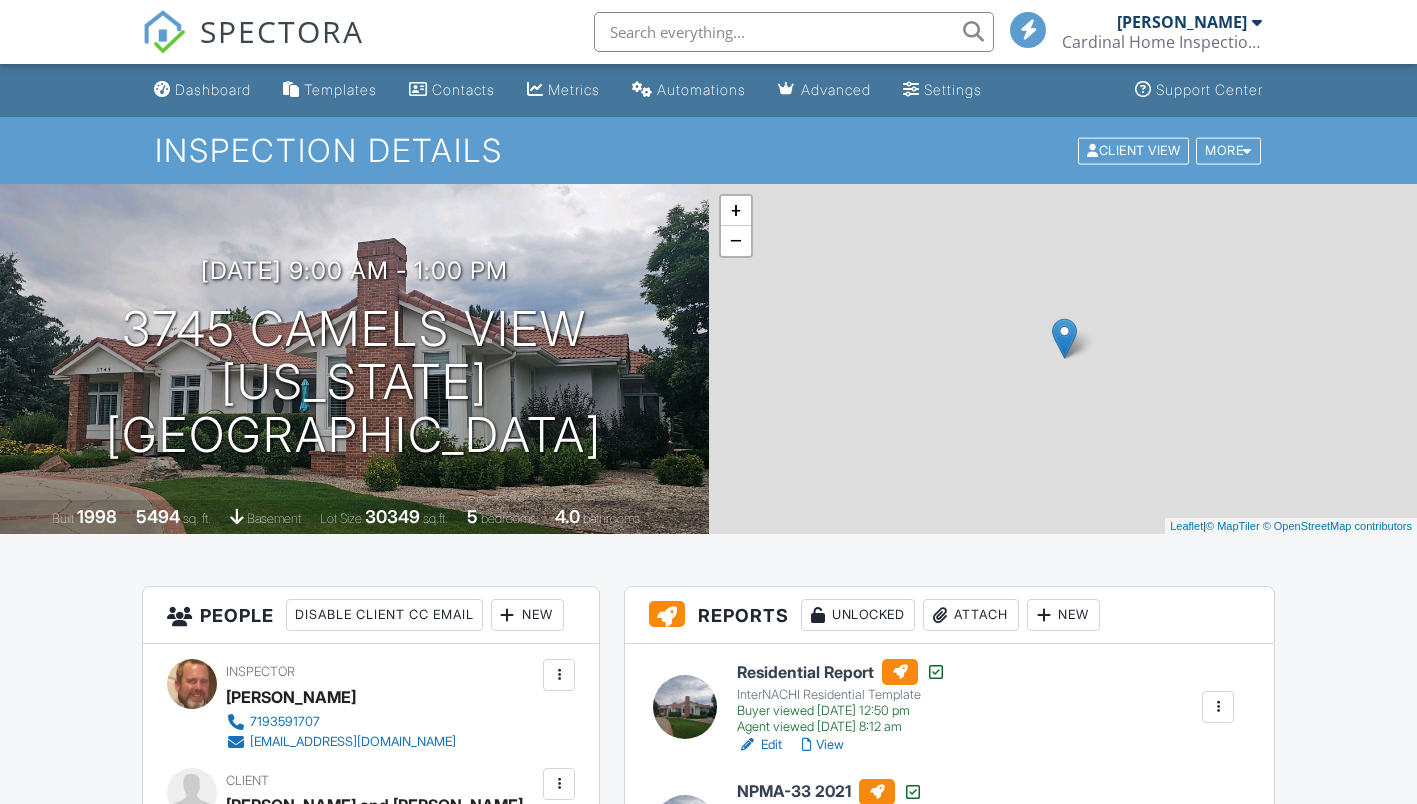 scroll, scrollTop: 0, scrollLeft: 0, axis: both 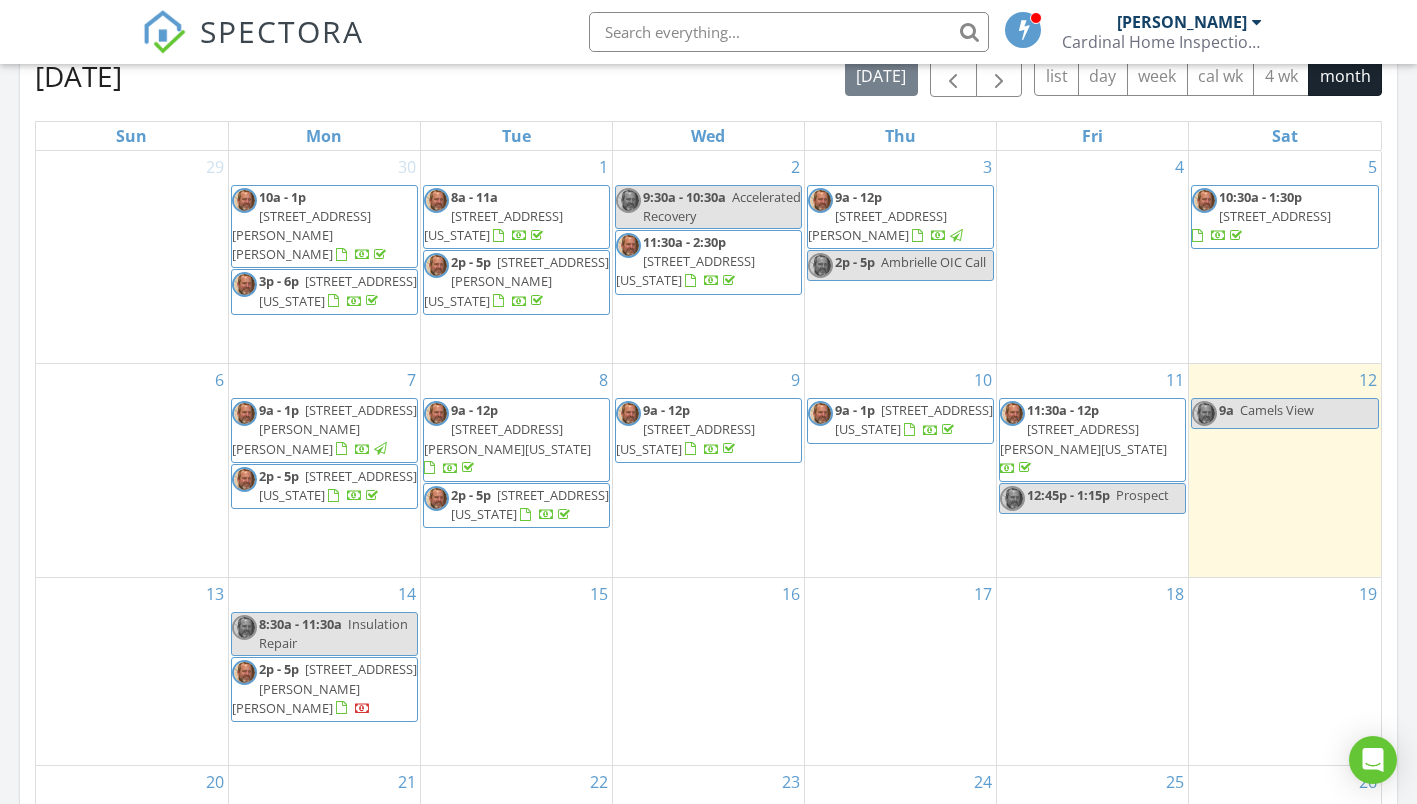 click on "3745 Camels View, Colorado Springs 80904" at bounding box center (914, 419) 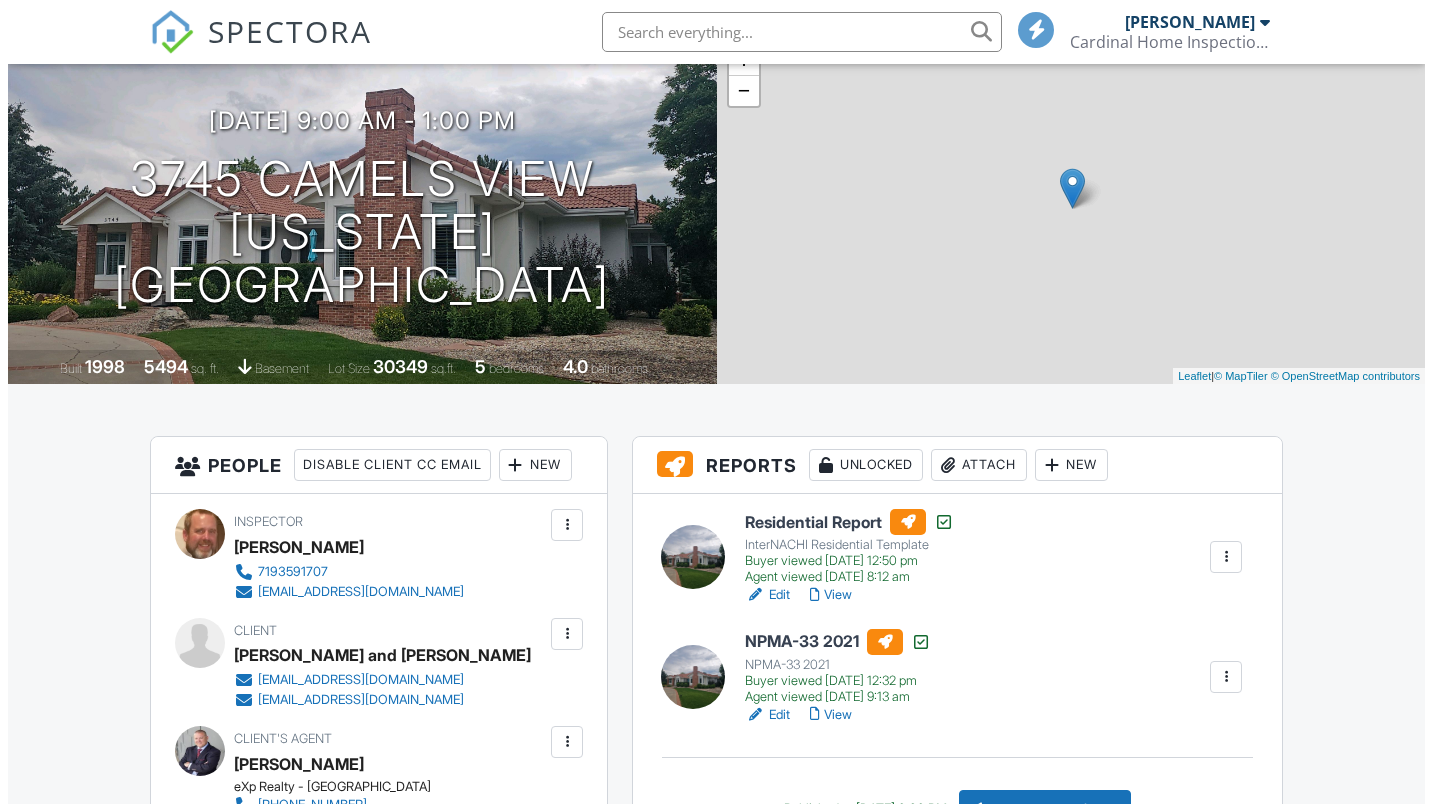 scroll, scrollTop: 0, scrollLeft: 0, axis: both 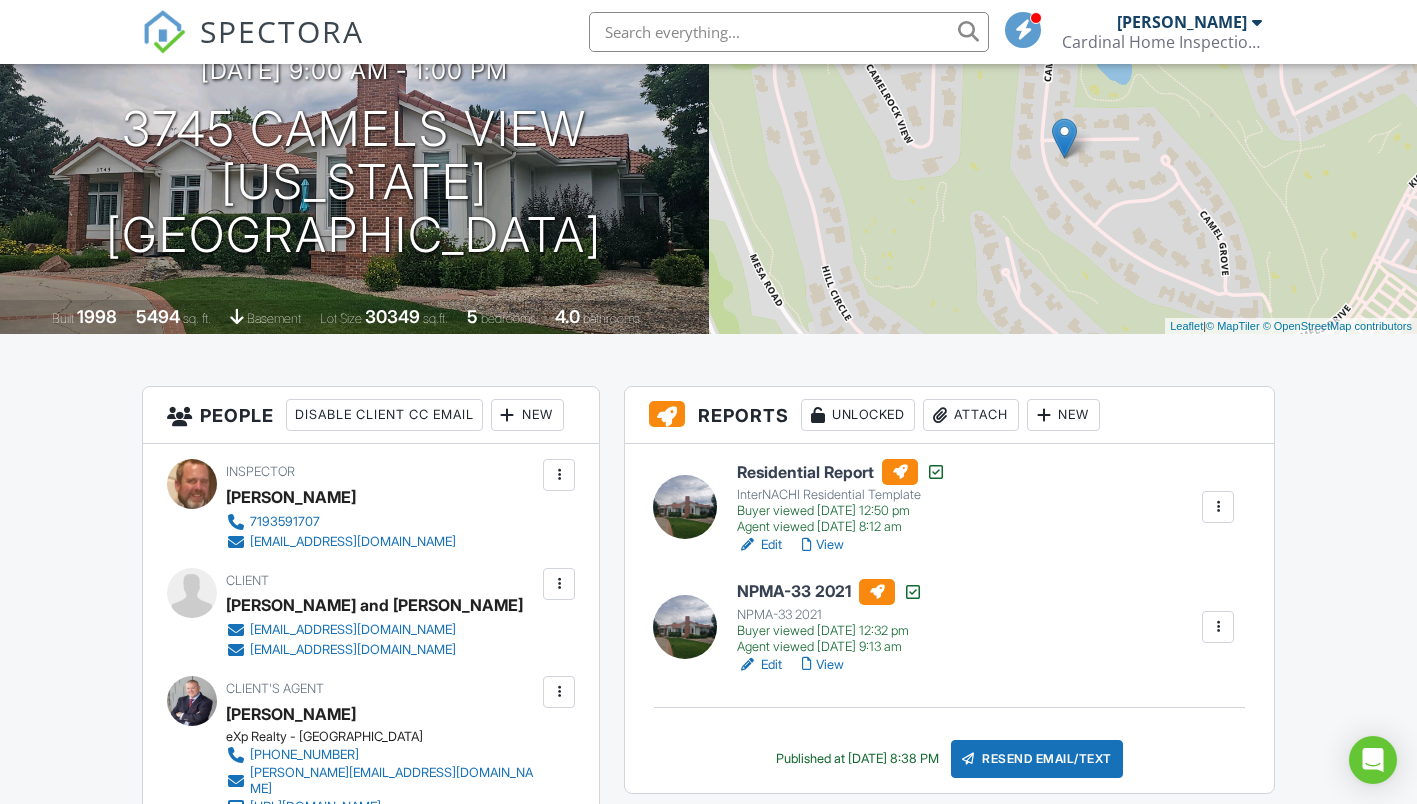click on "Attach" at bounding box center (971, 415) 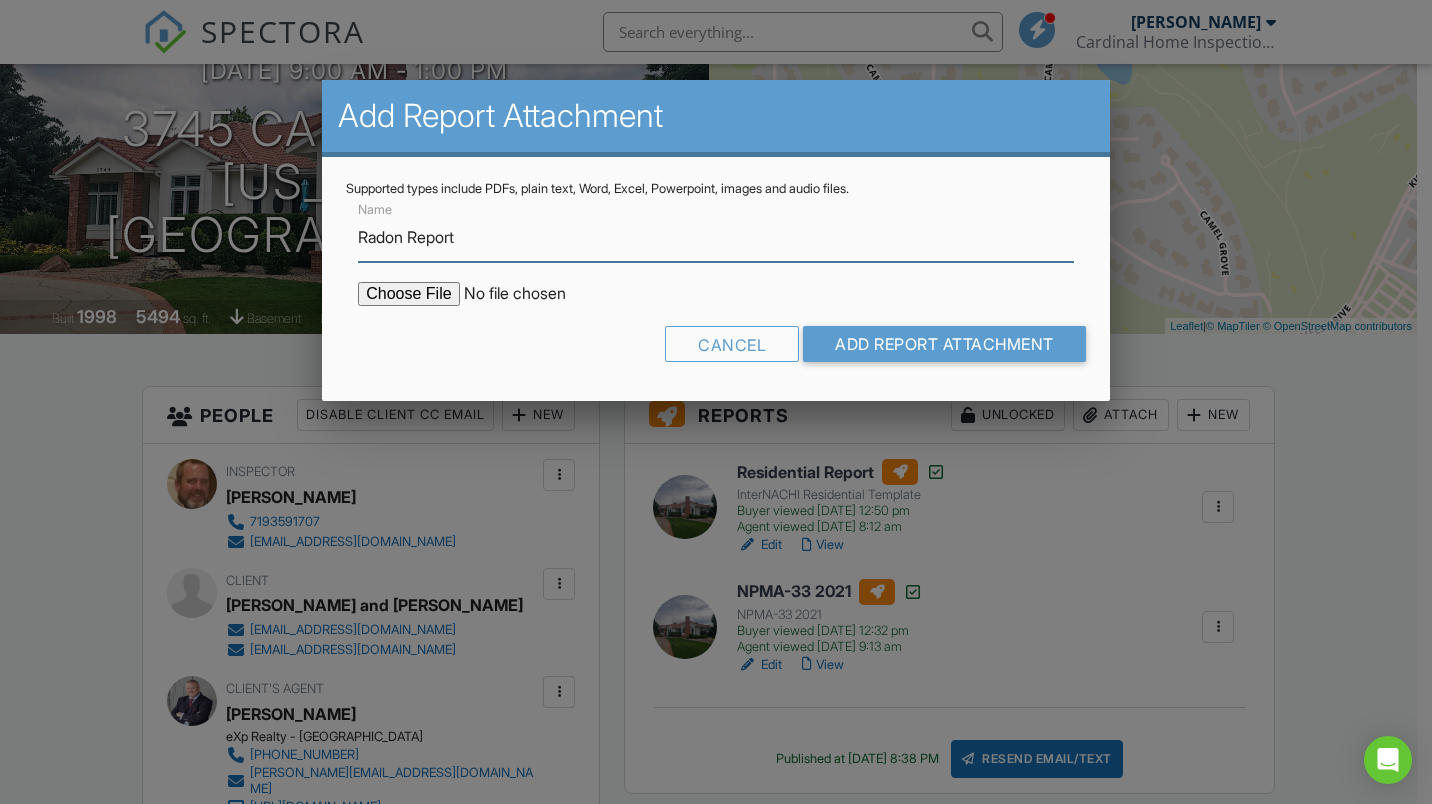 type on "Radon Report" 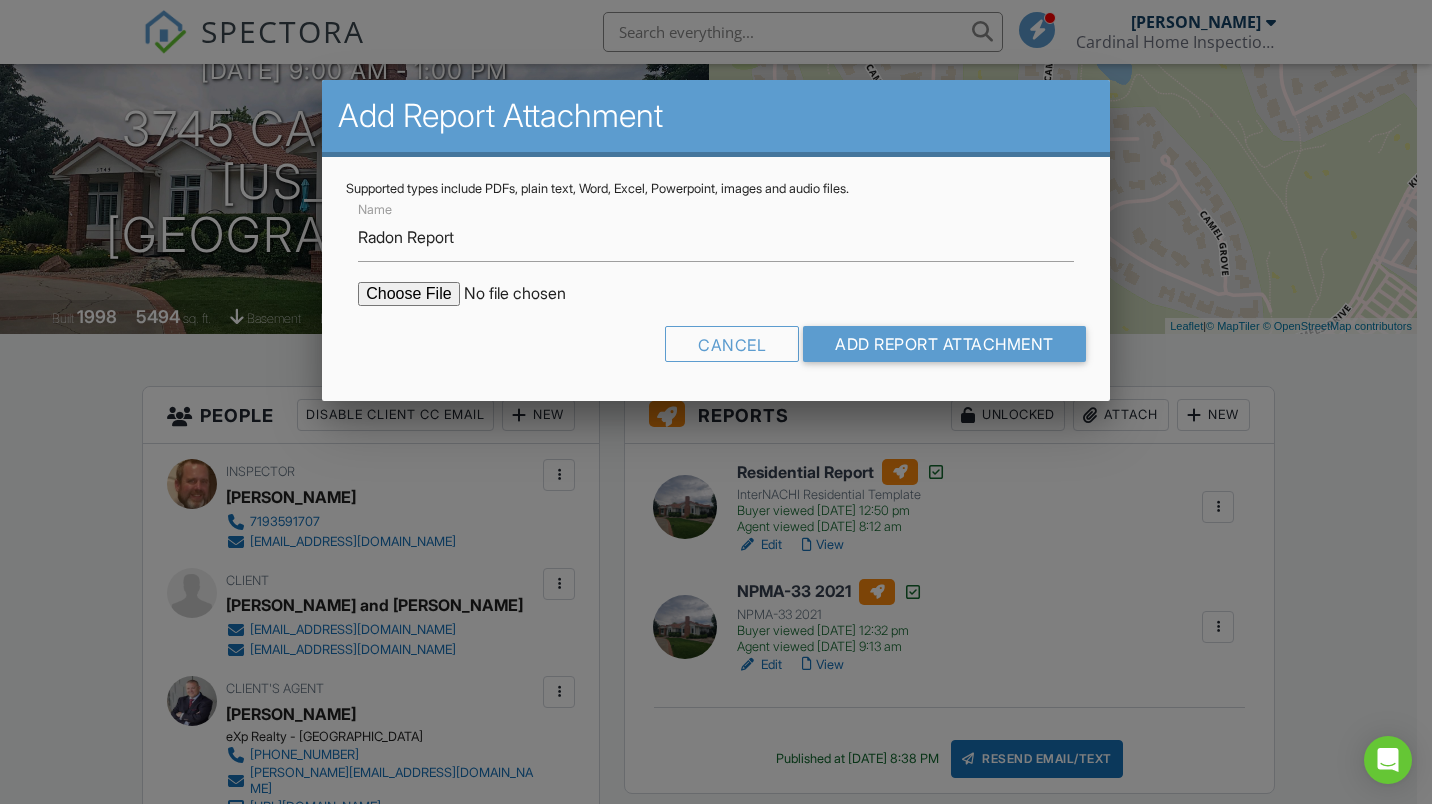 click at bounding box center (528, 294) 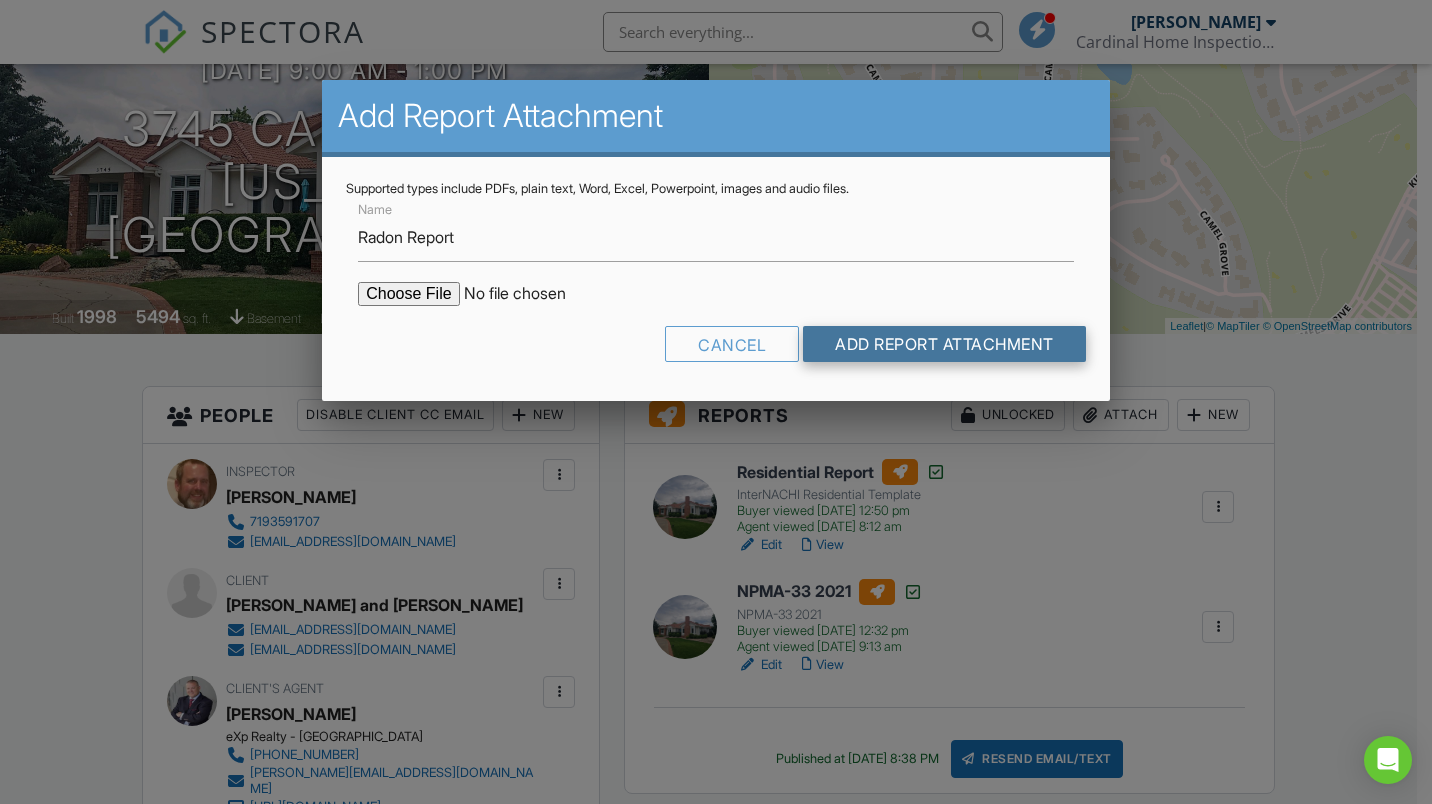 click on "Add Report Attachment" at bounding box center [944, 344] 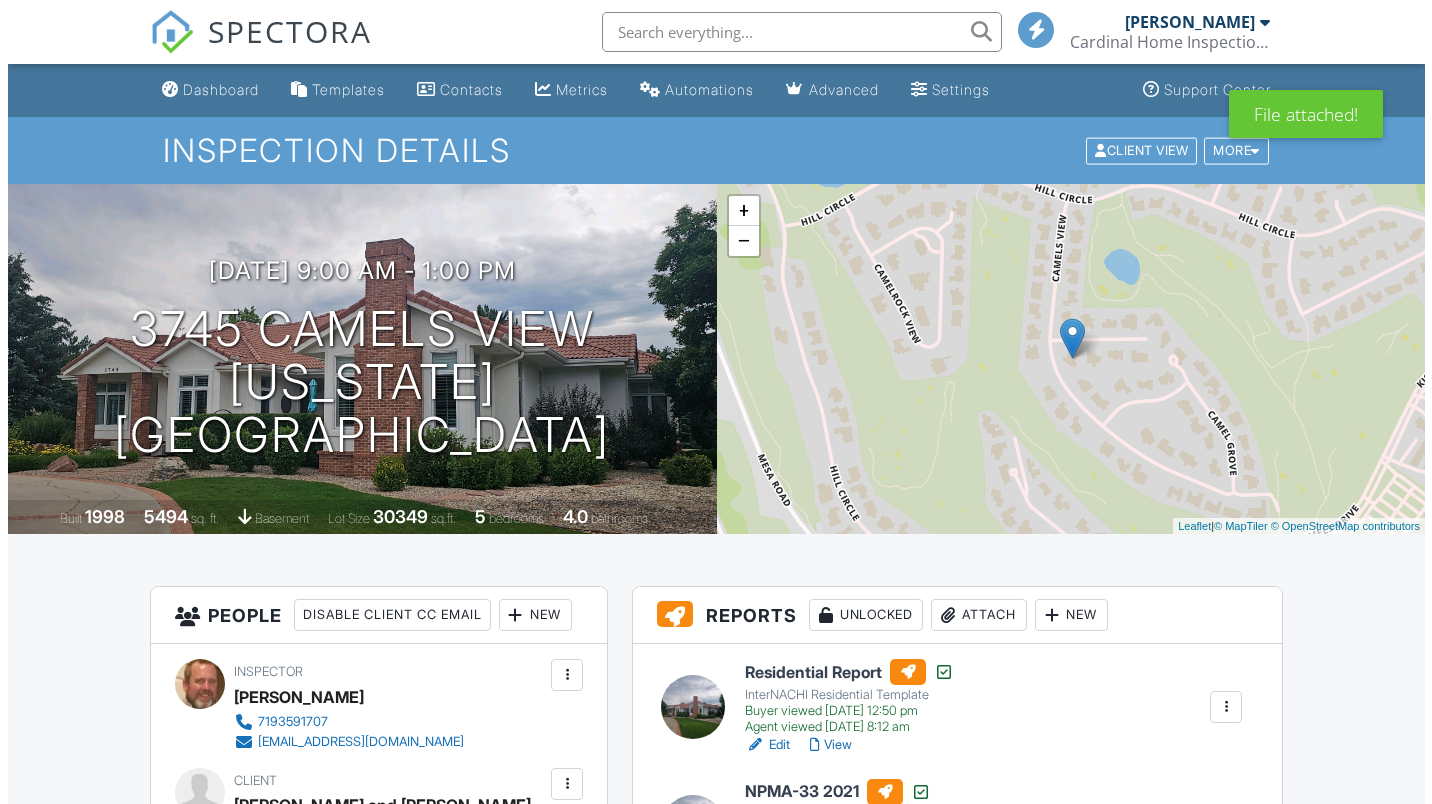 scroll, scrollTop: 0, scrollLeft: 0, axis: both 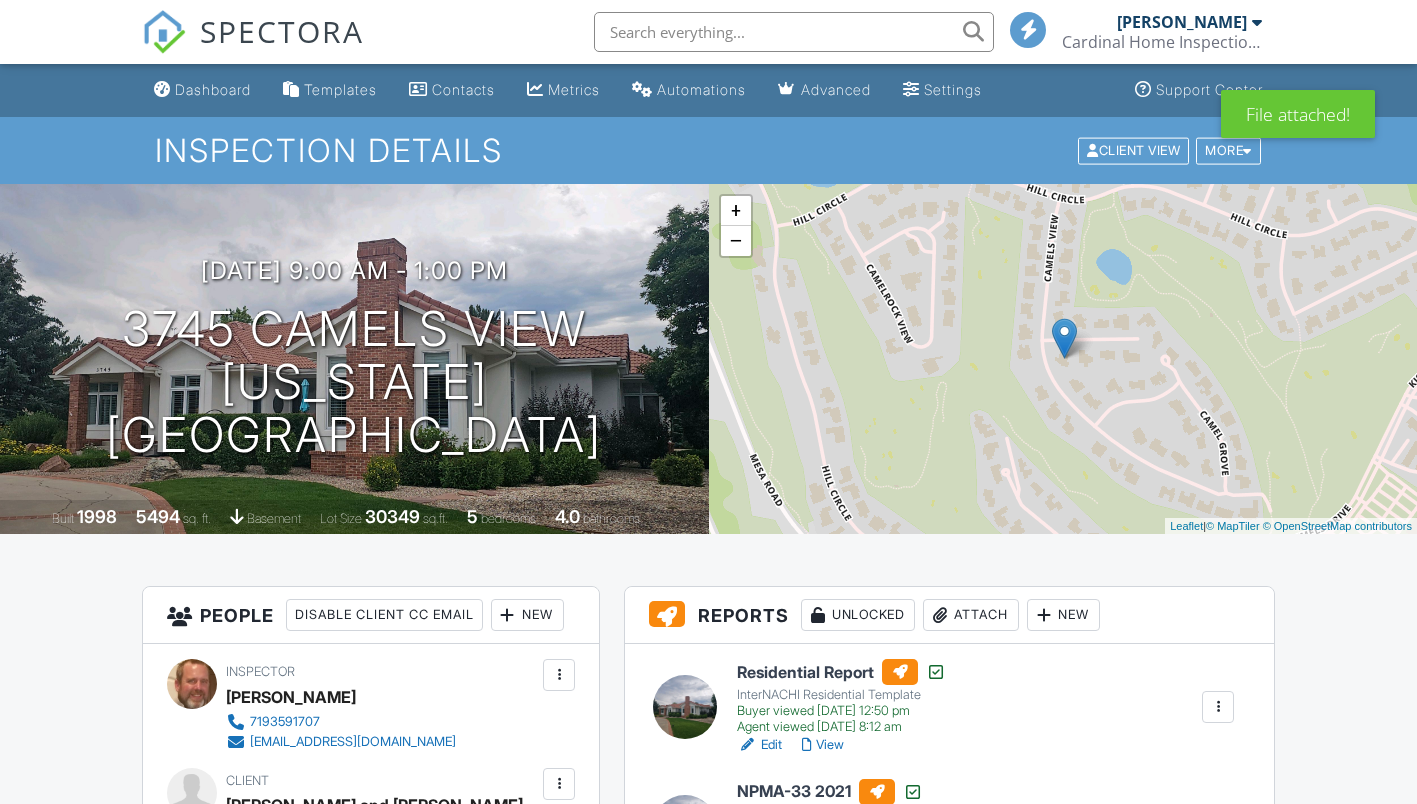 click on "Attach" at bounding box center [971, 615] 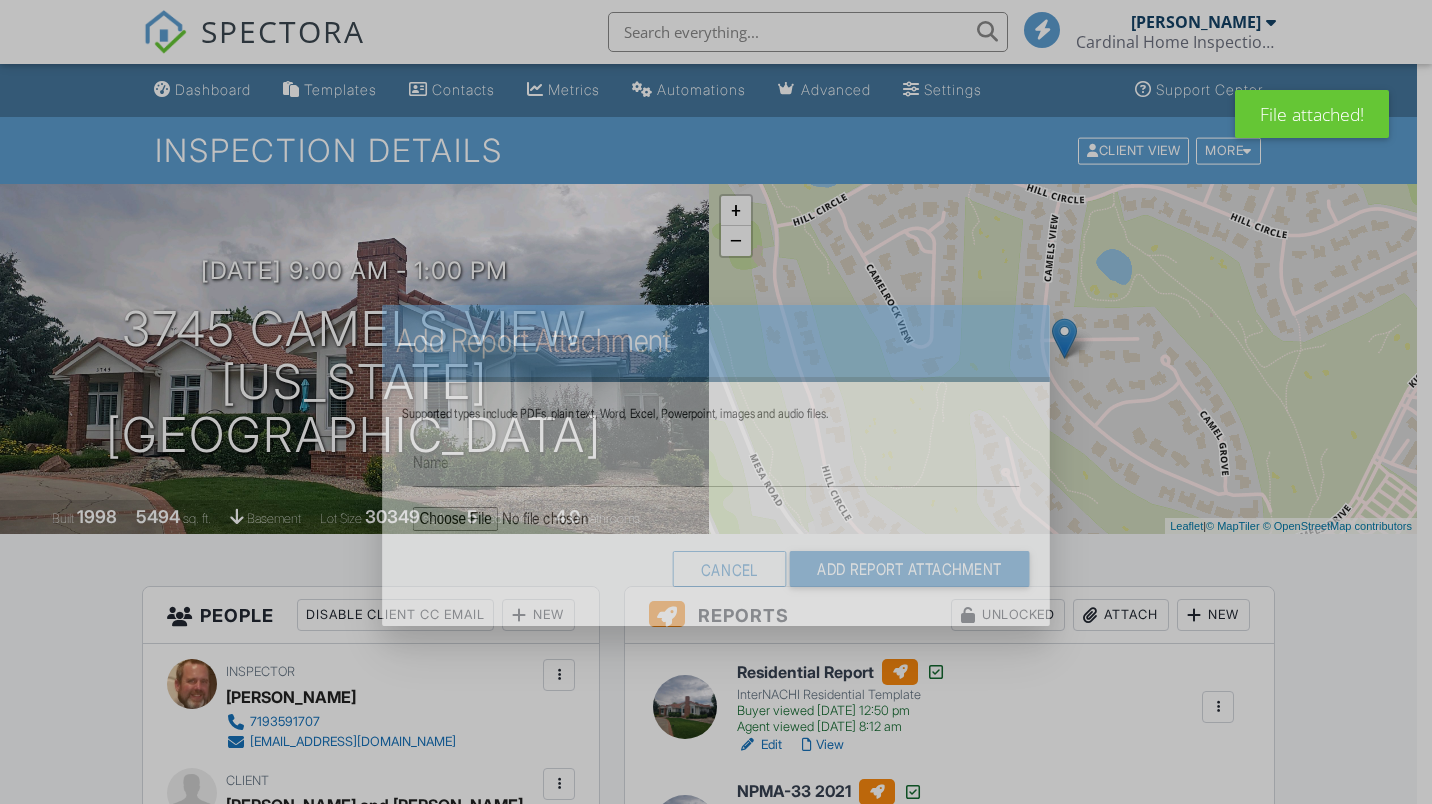 scroll, scrollTop: 0, scrollLeft: 0, axis: both 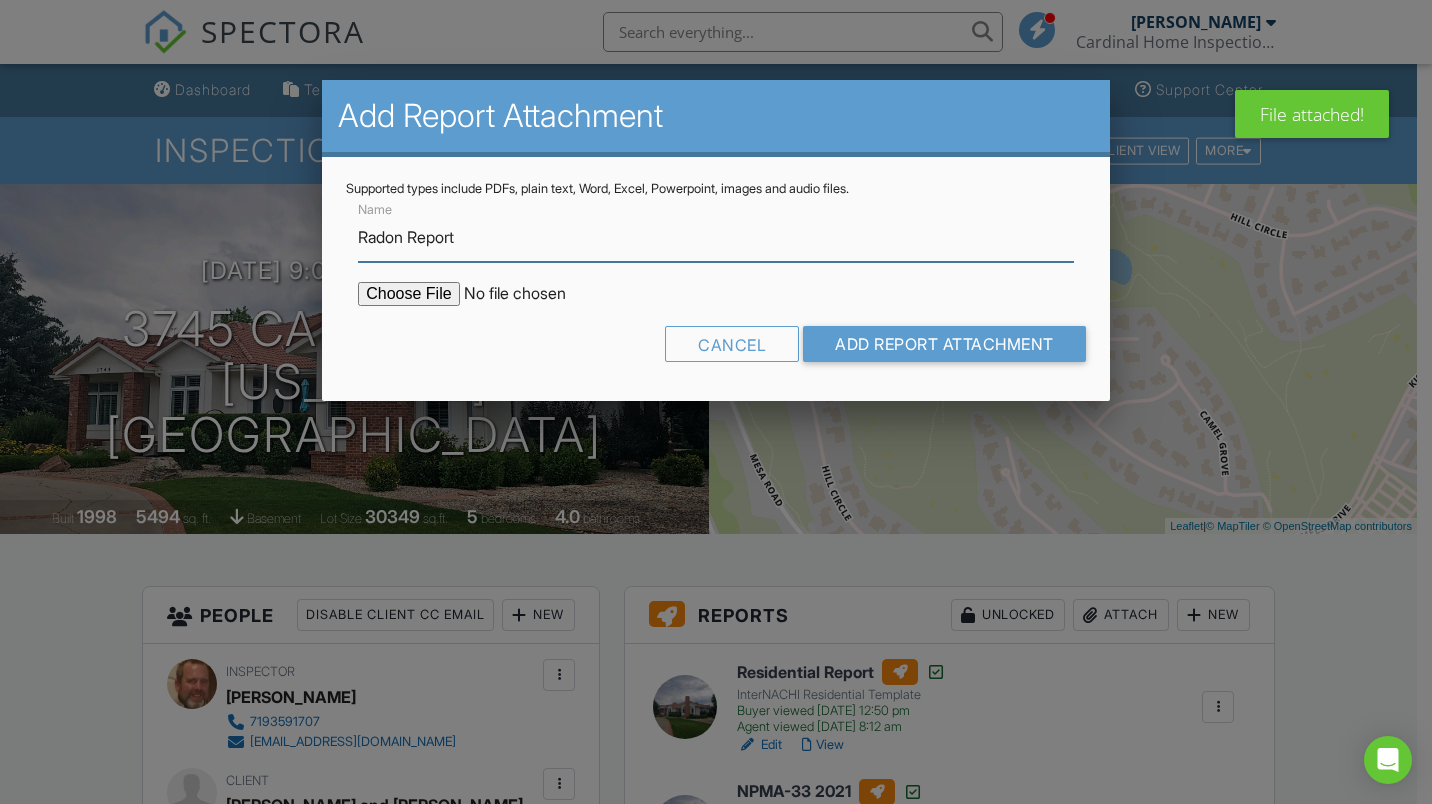 type on "Radon Report" 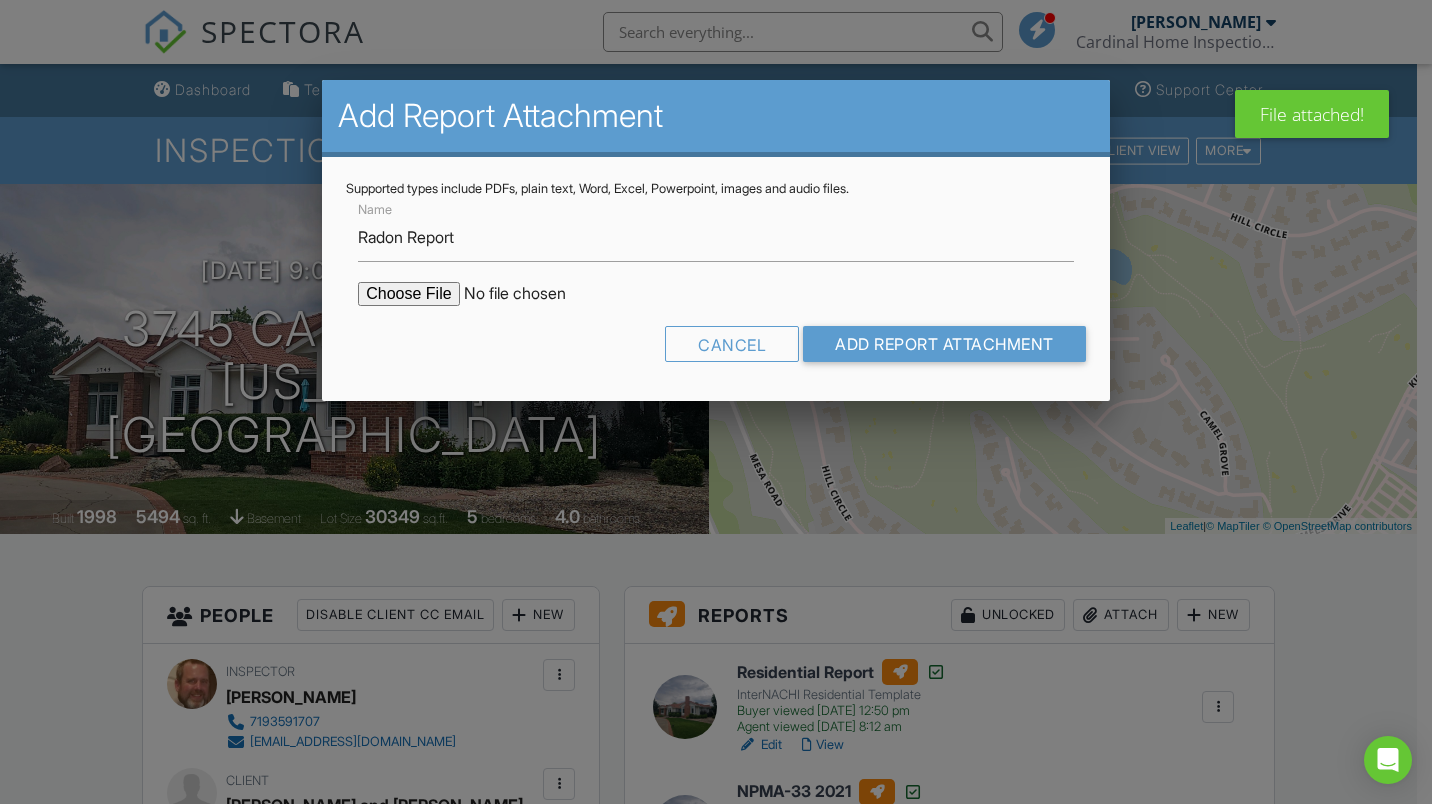 click at bounding box center [528, 294] 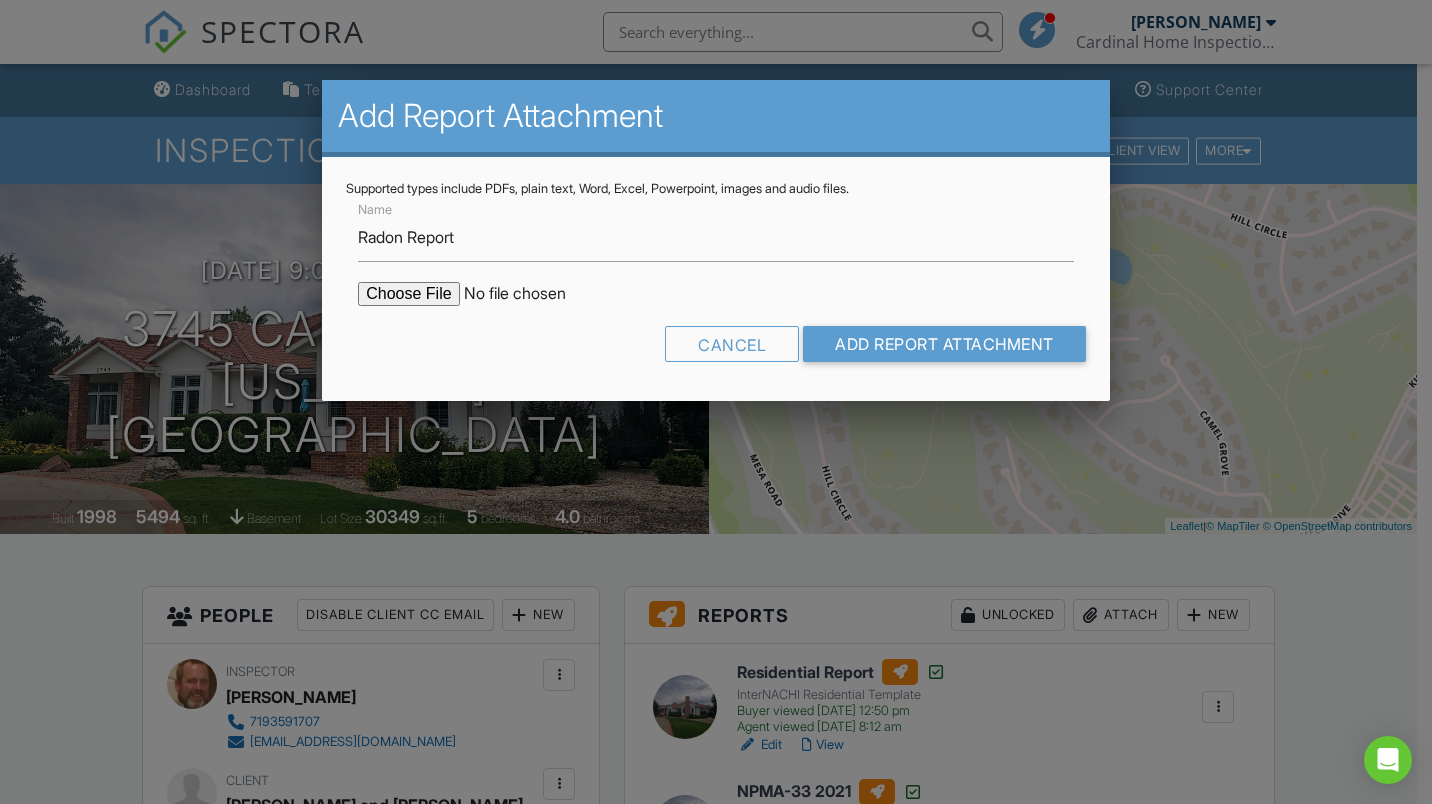 type on "C:\fakepath\Atkins, Kristin and Rob (Radon Report #2).pdf" 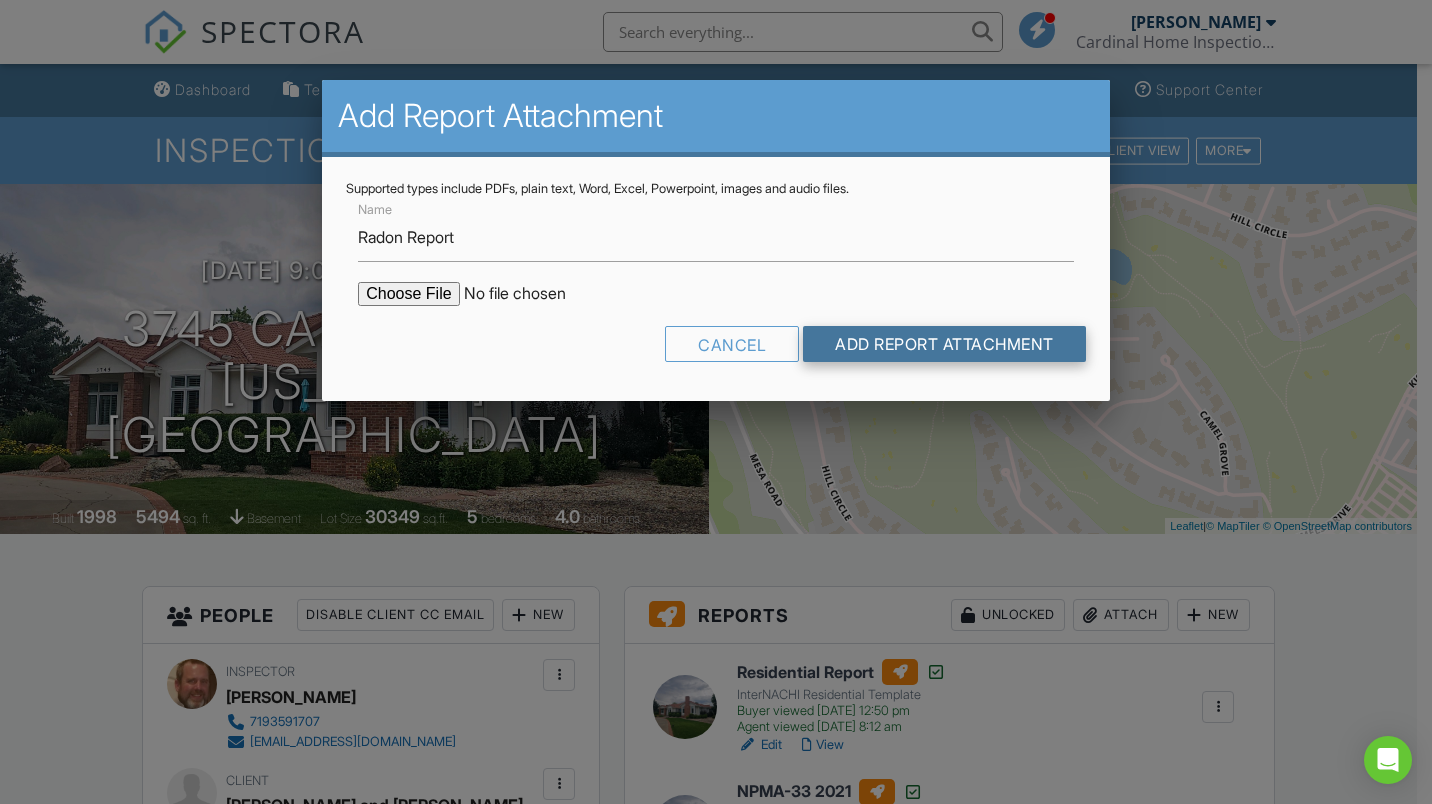 click on "Add Report Attachment" at bounding box center (944, 344) 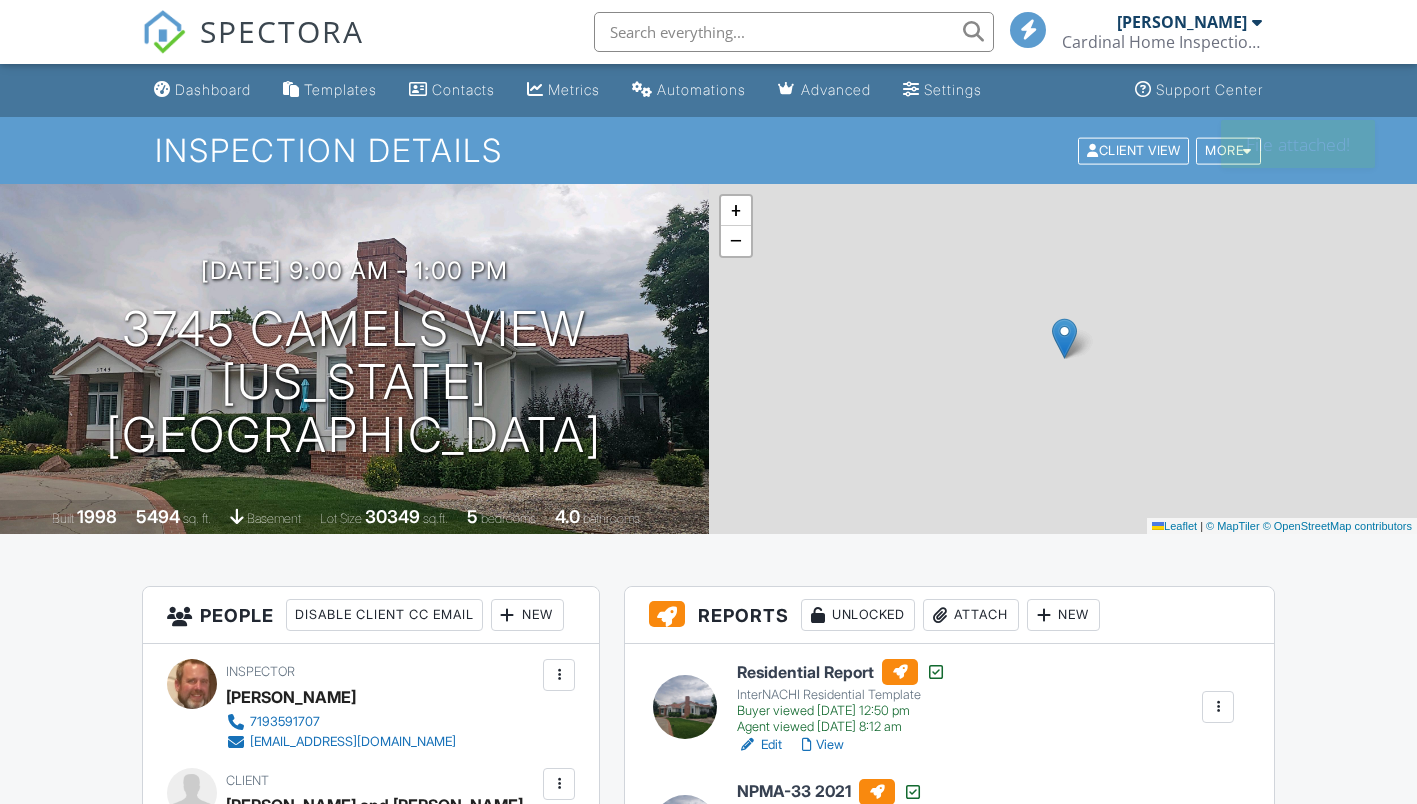 scroll, scrollTop: 0, scrollLeft: 0, axis: both 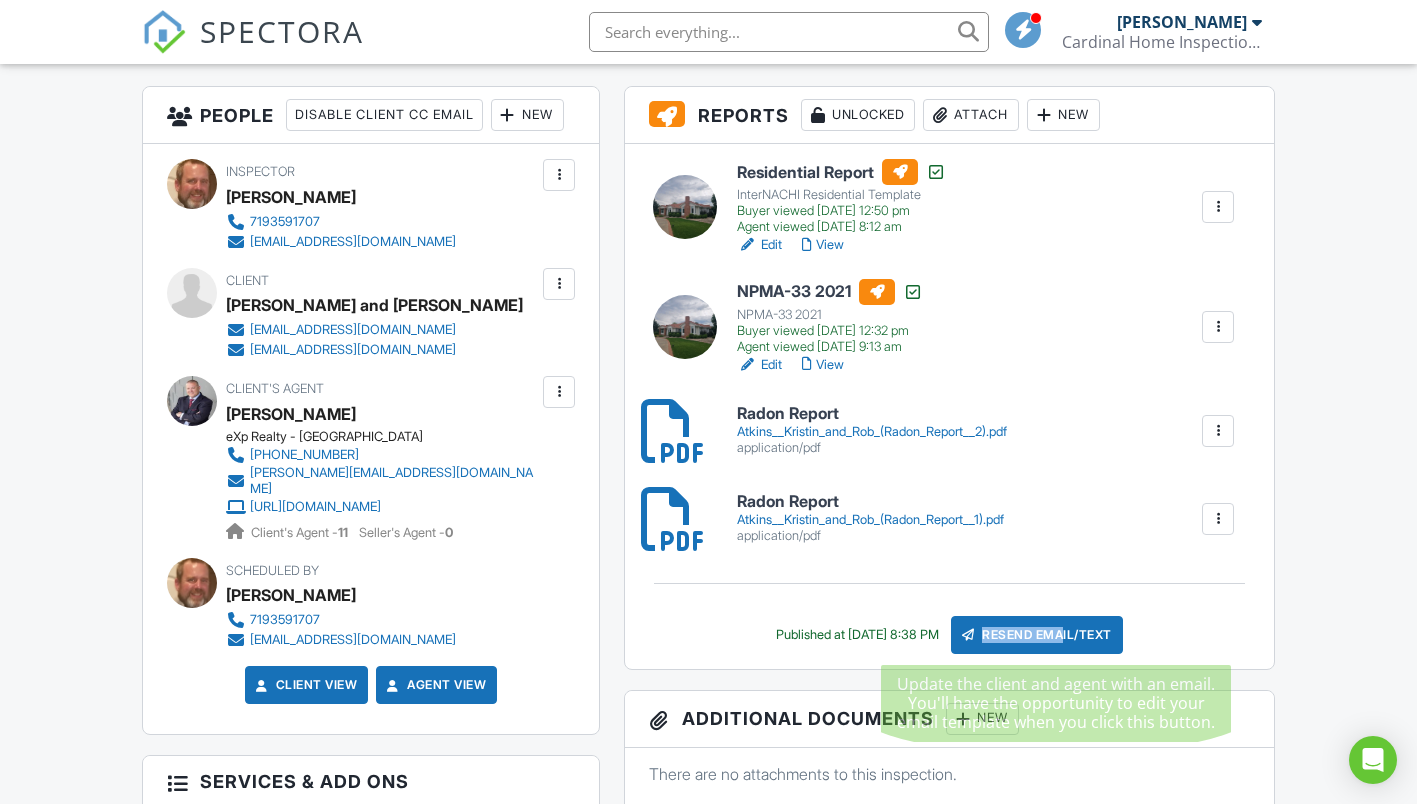 click on "Resend Email/Text" at bounding box center [1037, 635] 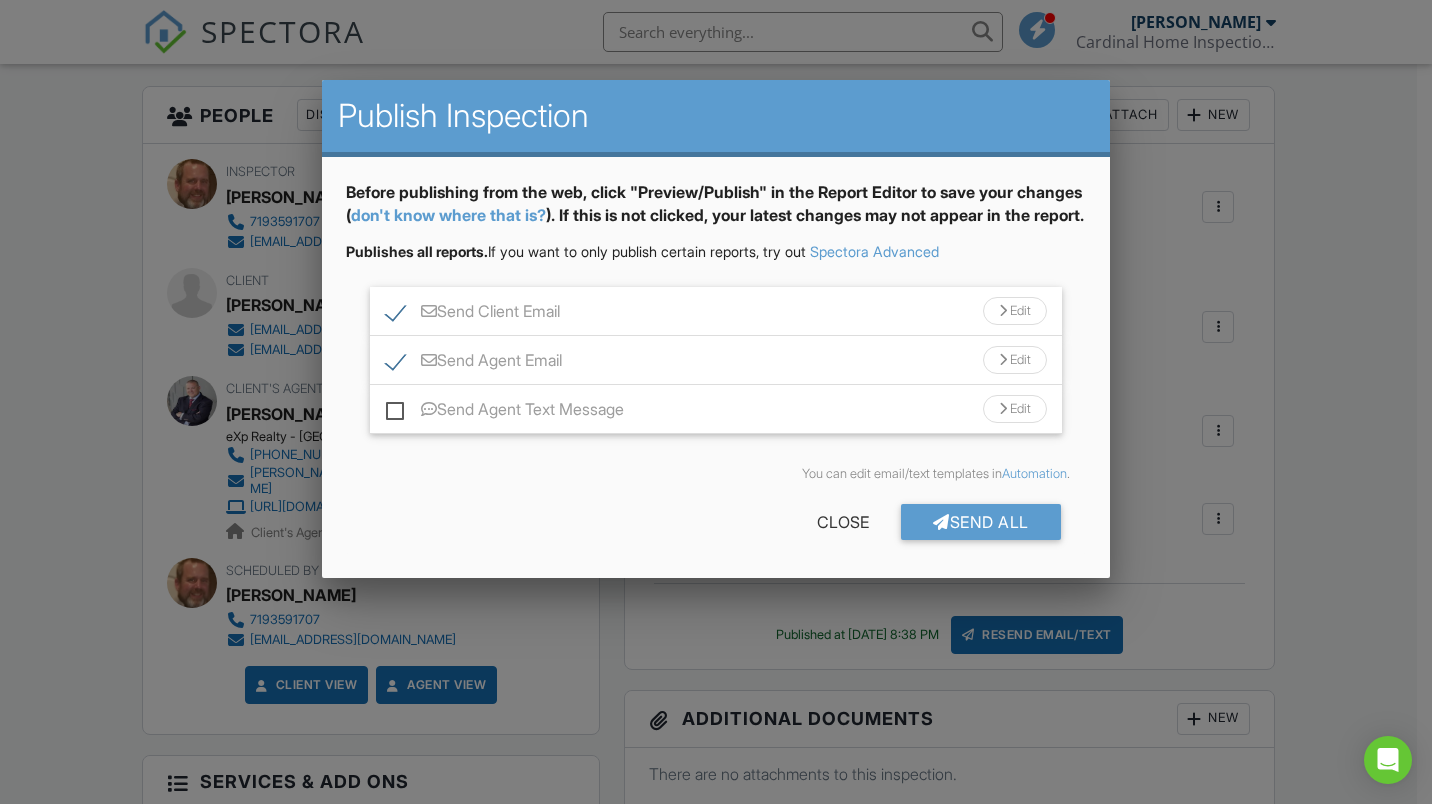 click on "Edit" at bounding box center [1015, 311] 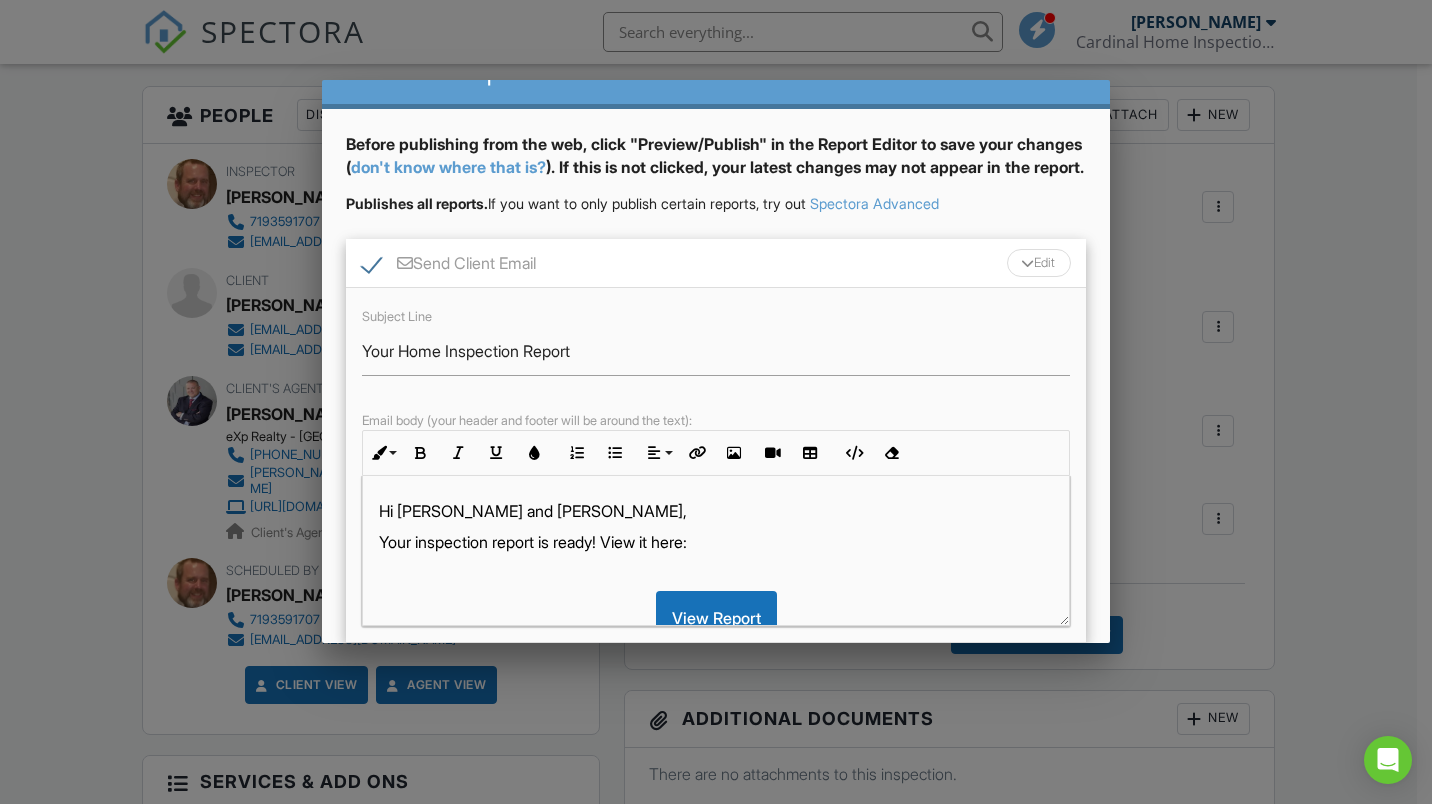 scroll, scrollTop: 200, scrollLeft: 0, axis: vertical 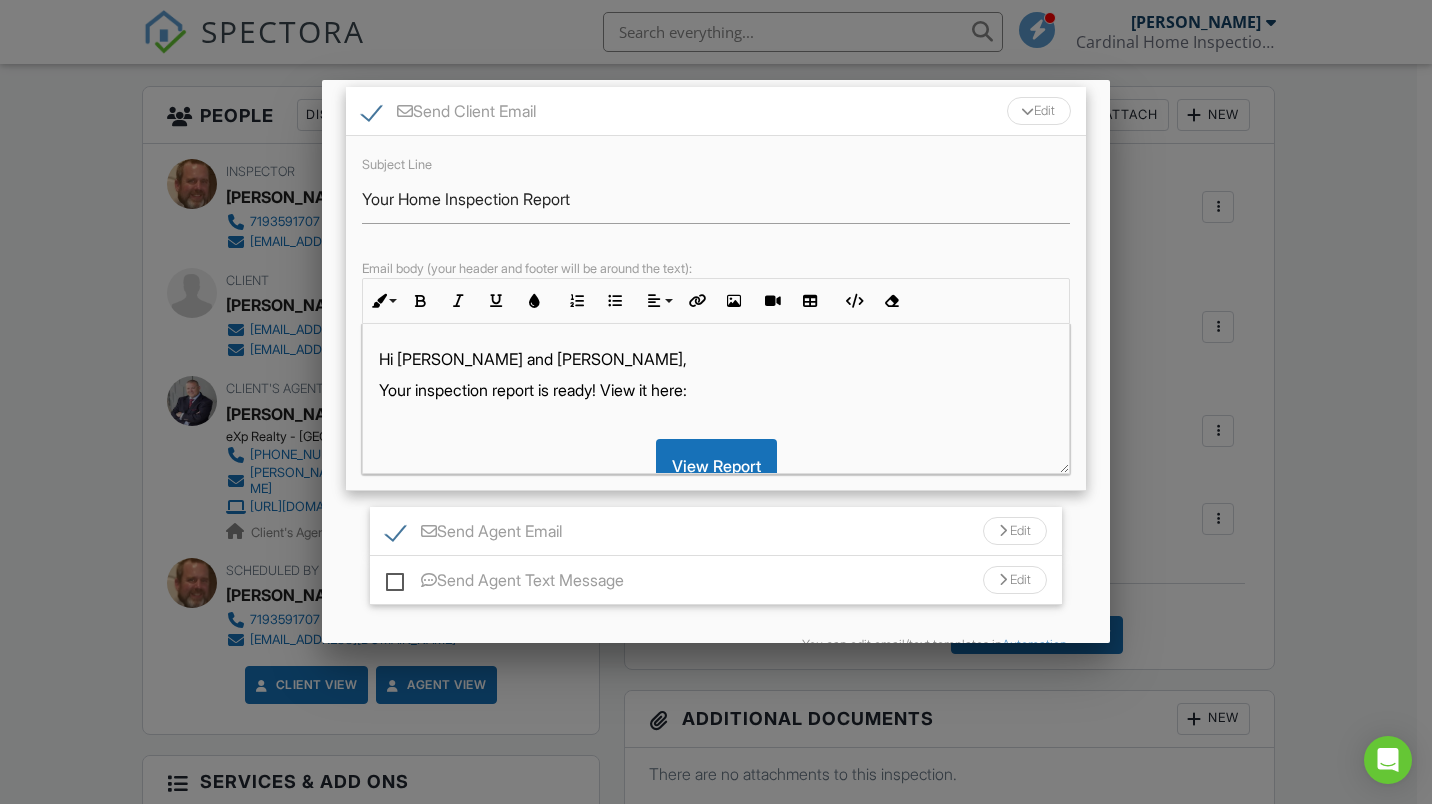 click on "Your inspection report is ready! View it here:" at bounding box center (716, 390) 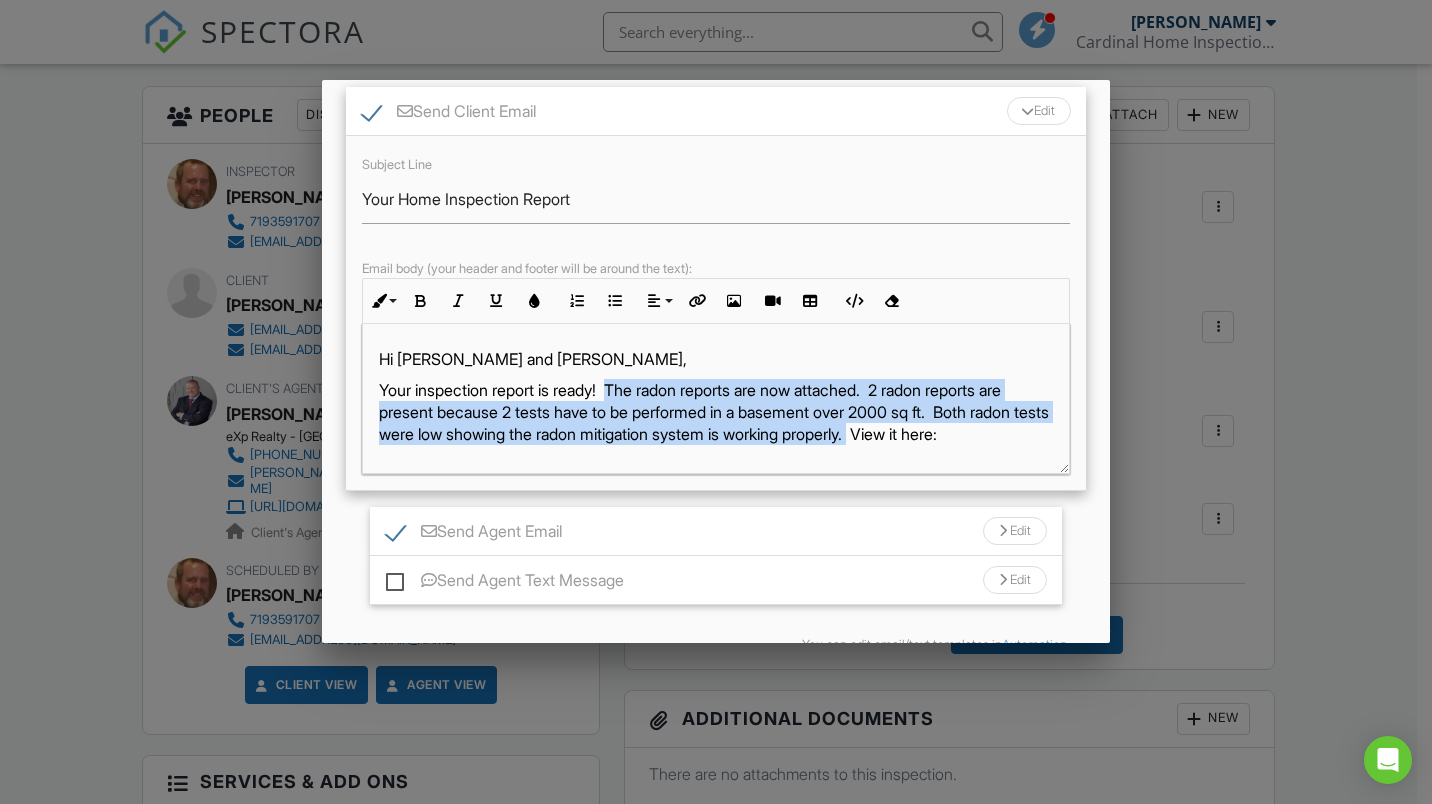 drag, startPoint x: 626, startPoint y: 410, endPoint x: 876, endPoint y: 438, distance: 251.56311 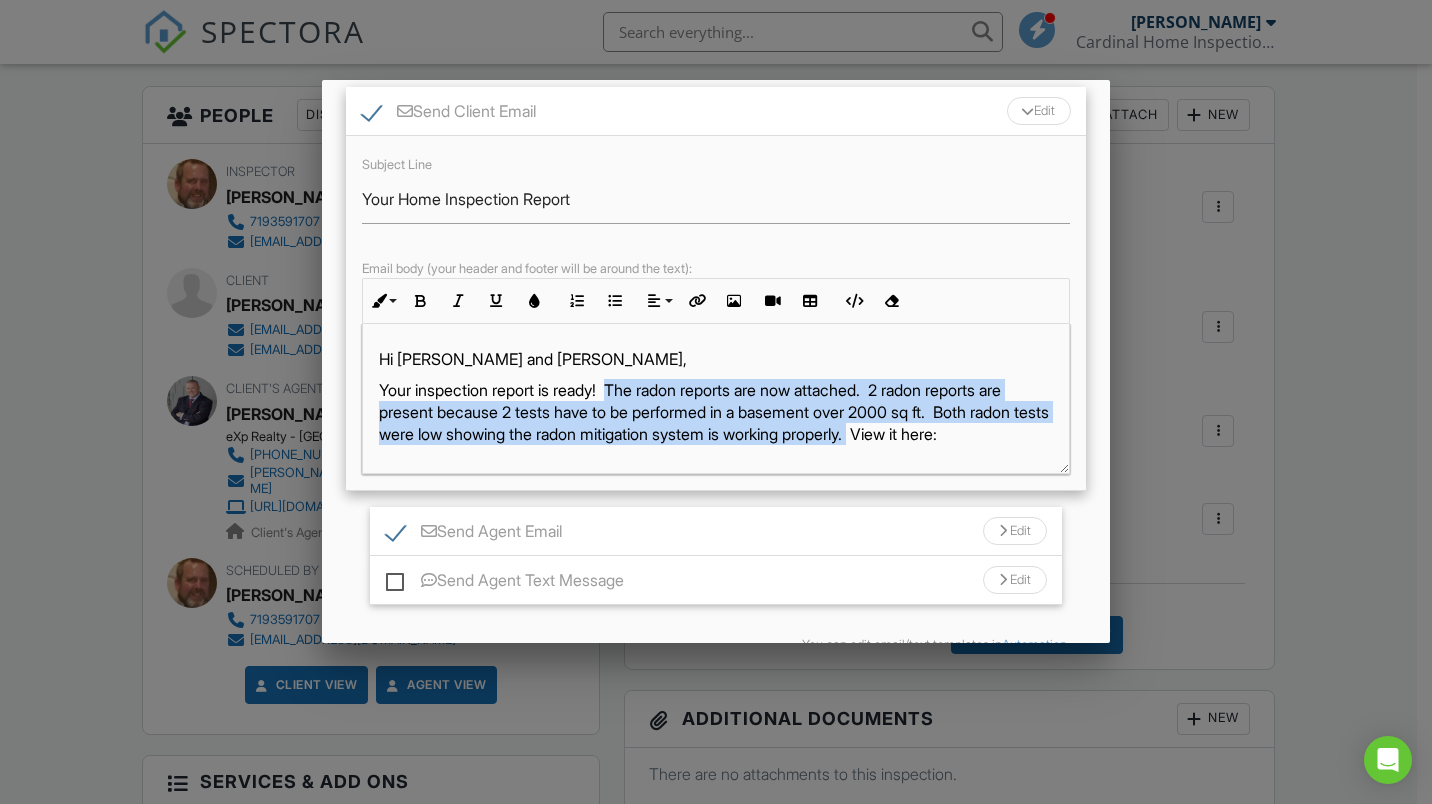 click on "Your inspection report is ready!  The radon reports are now attached.  2 radon reports are present because 2 tests have to be performed in a basement over 2000 sq ft.  Both radon tests were low showing the radon mitigation system is working properly.  View it here:" at bounding box center [716, 412] 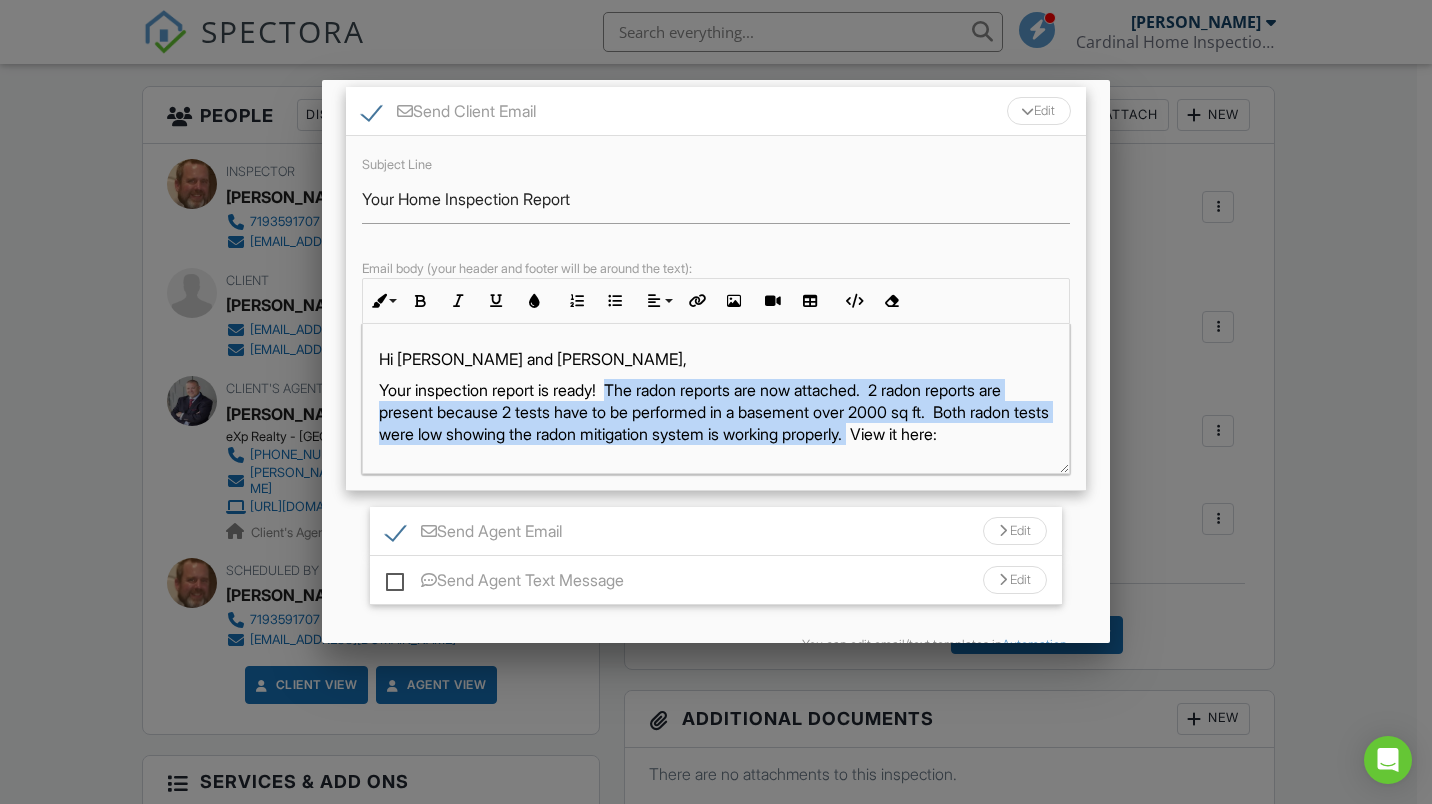 copy on "The radon reports are now attached.  2 radon reports are present because 2 tests have to be performed in a basement over 2000 sq ft.  Both radon tests were low showing the radon mitigation system is working properly." 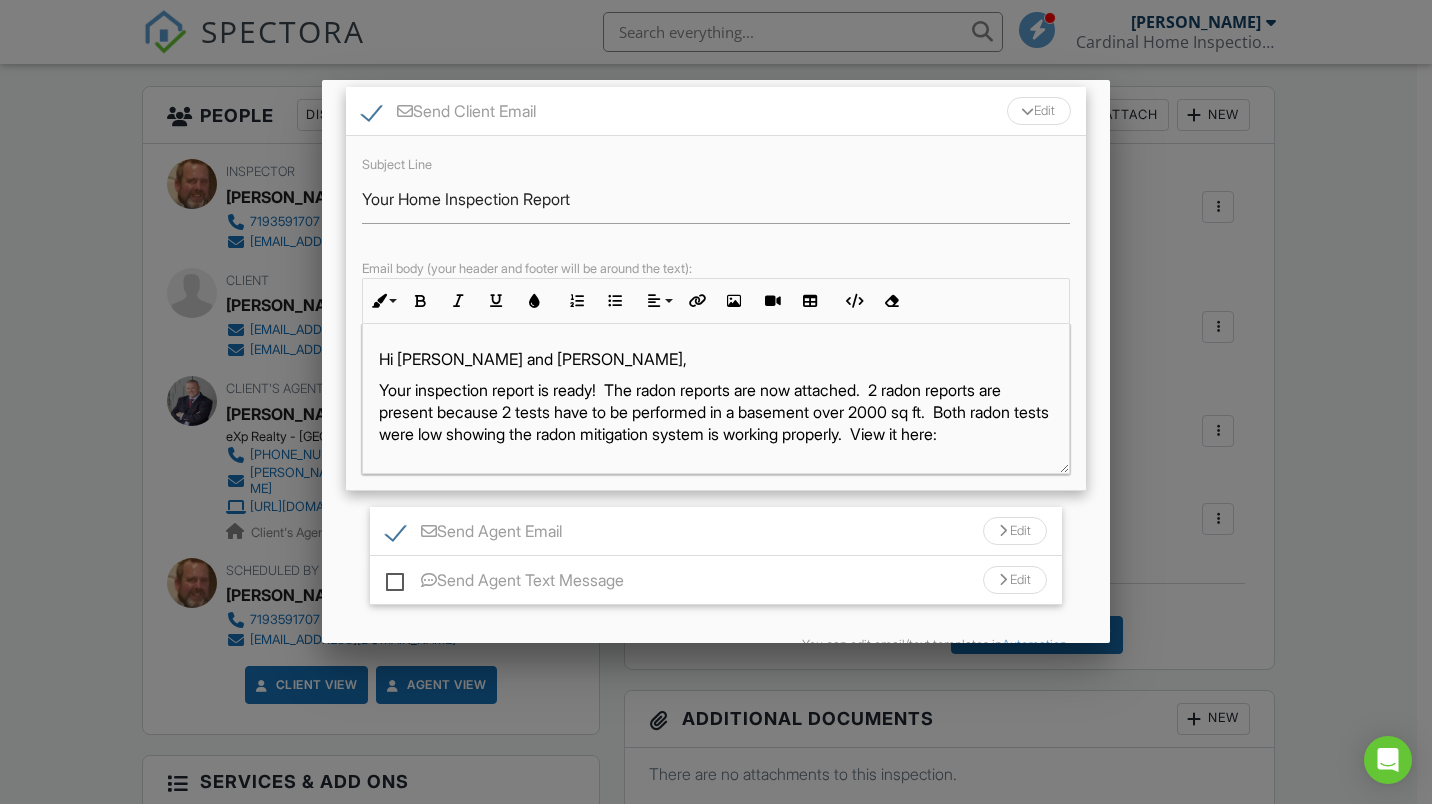 click on "Edit" at bounding box center (1015, 531) 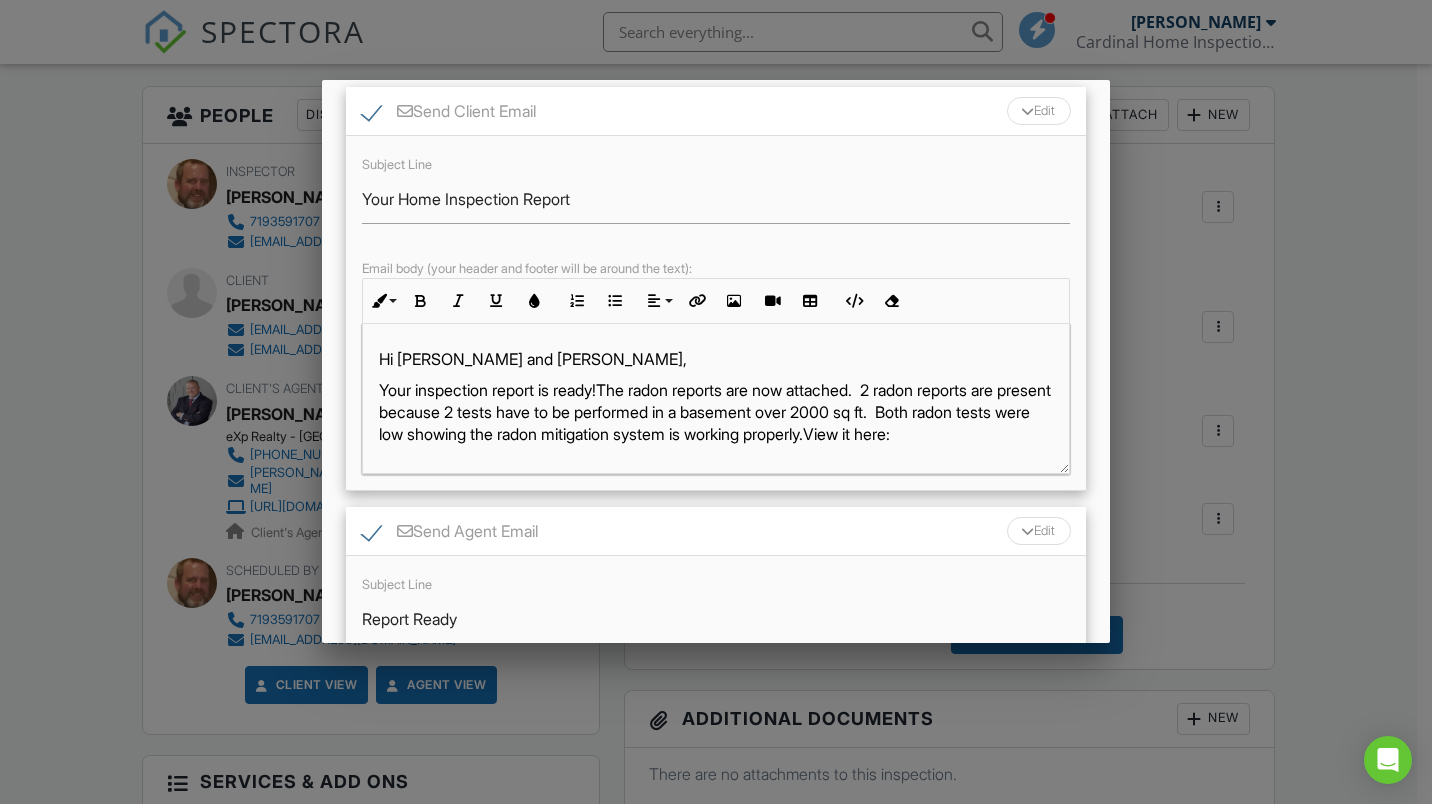 scroll, scrollTop: 294, scrollLeft: 0, axis: vertical 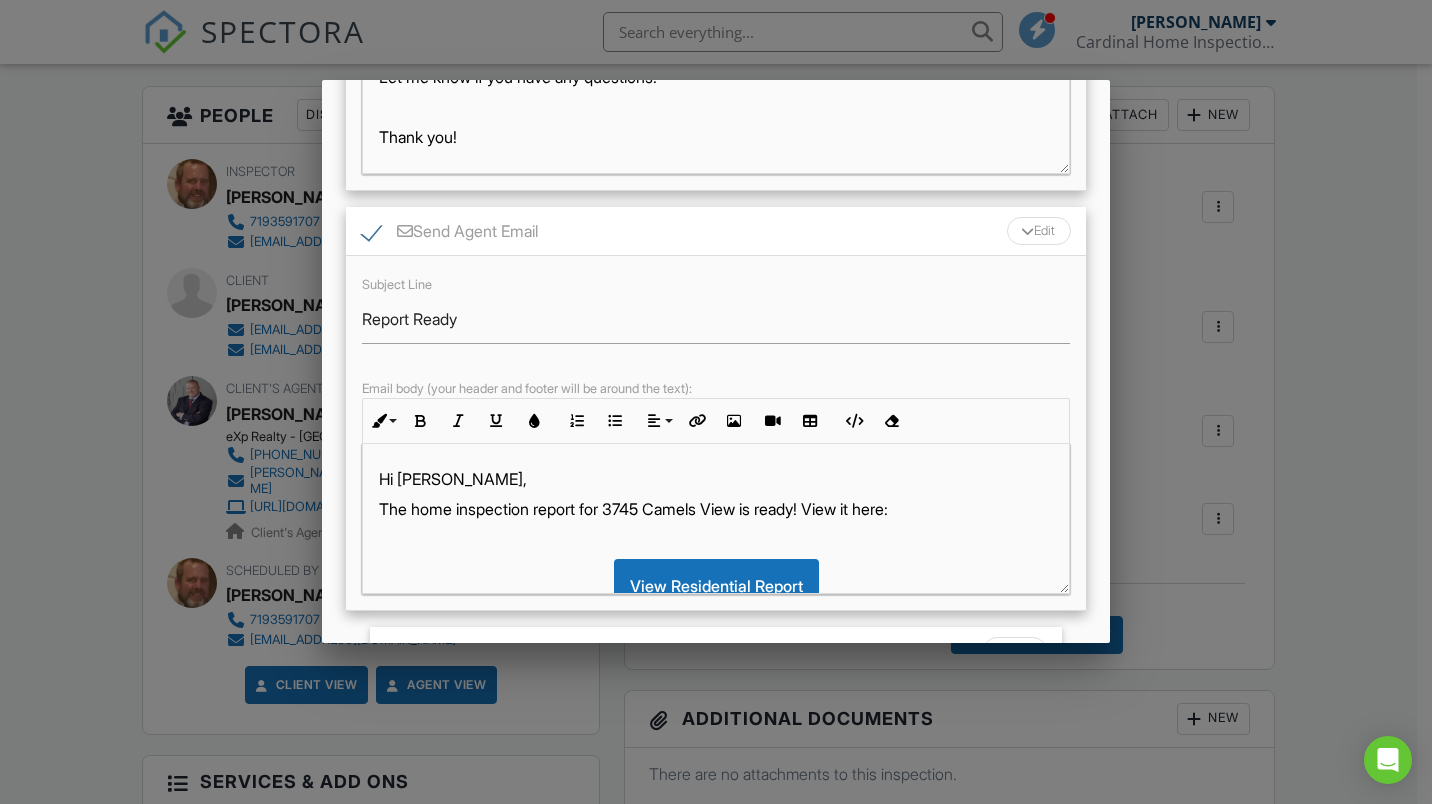 click on "Edit" at bounding box center [1039, 231] 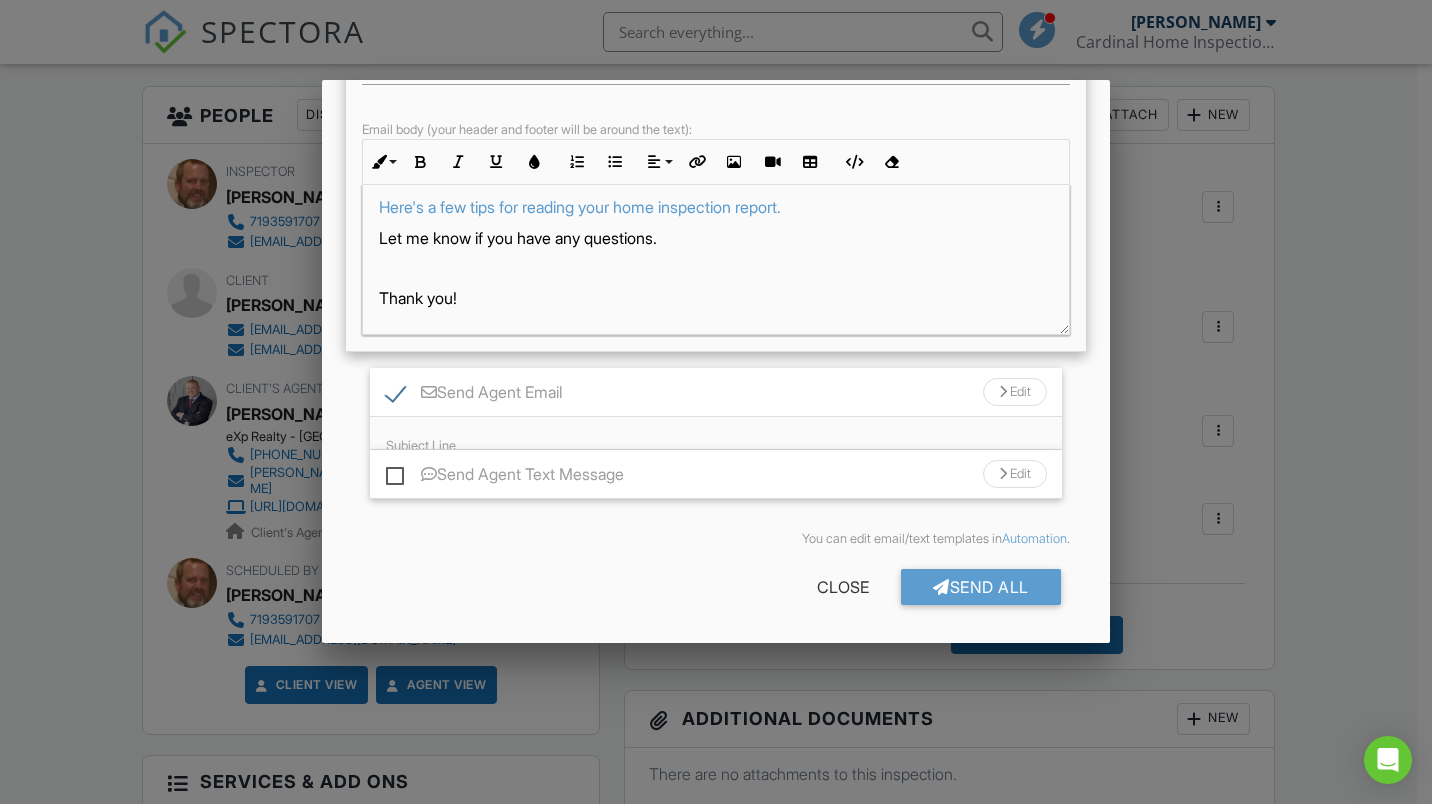 scroll, scrollTop: 328, scrollLeft: 0, axis: vertical 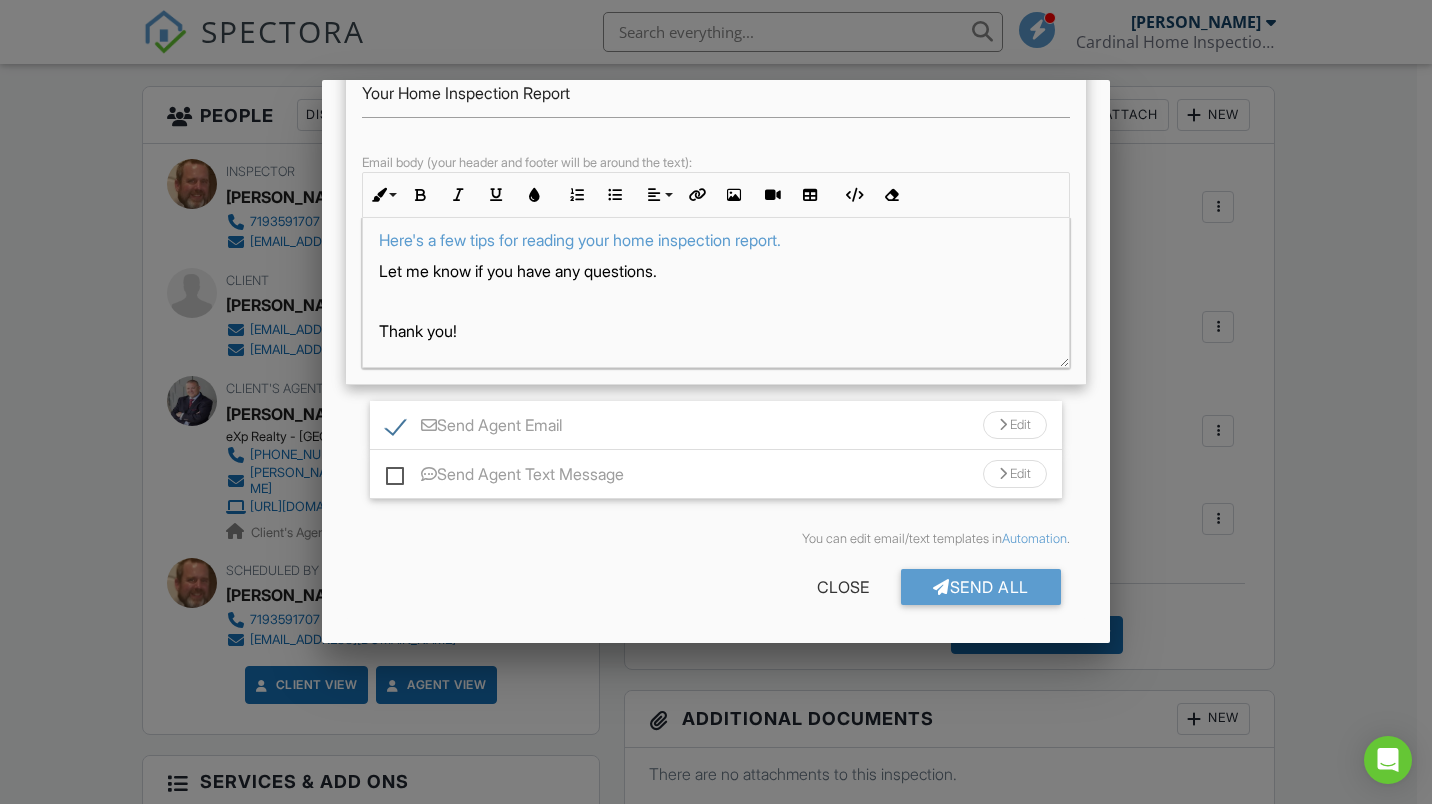 click at bounding box center [1003, 425] 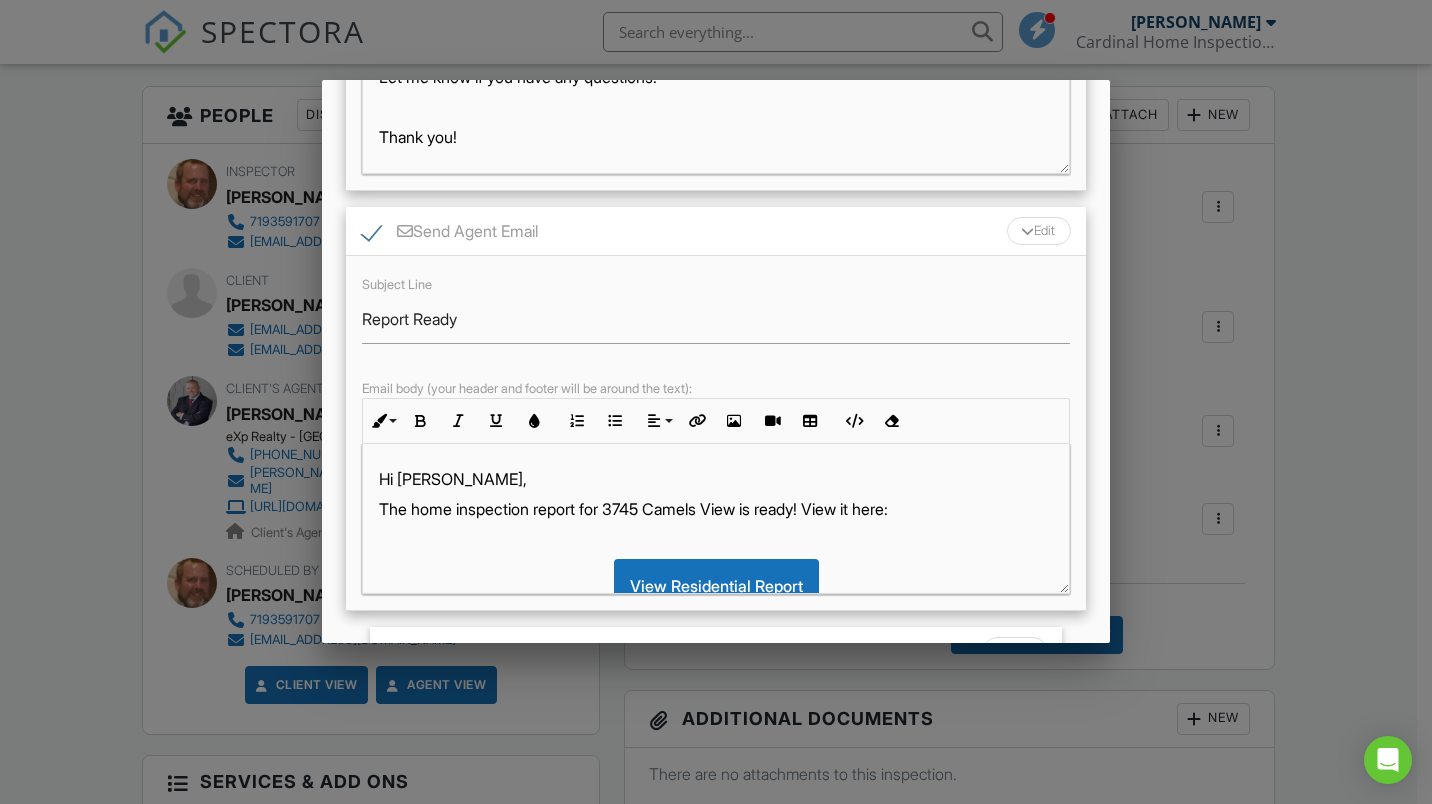 click on "The home inspection report for 3745 Camels View is ready! View it here:" at bounding box center [716, 509] 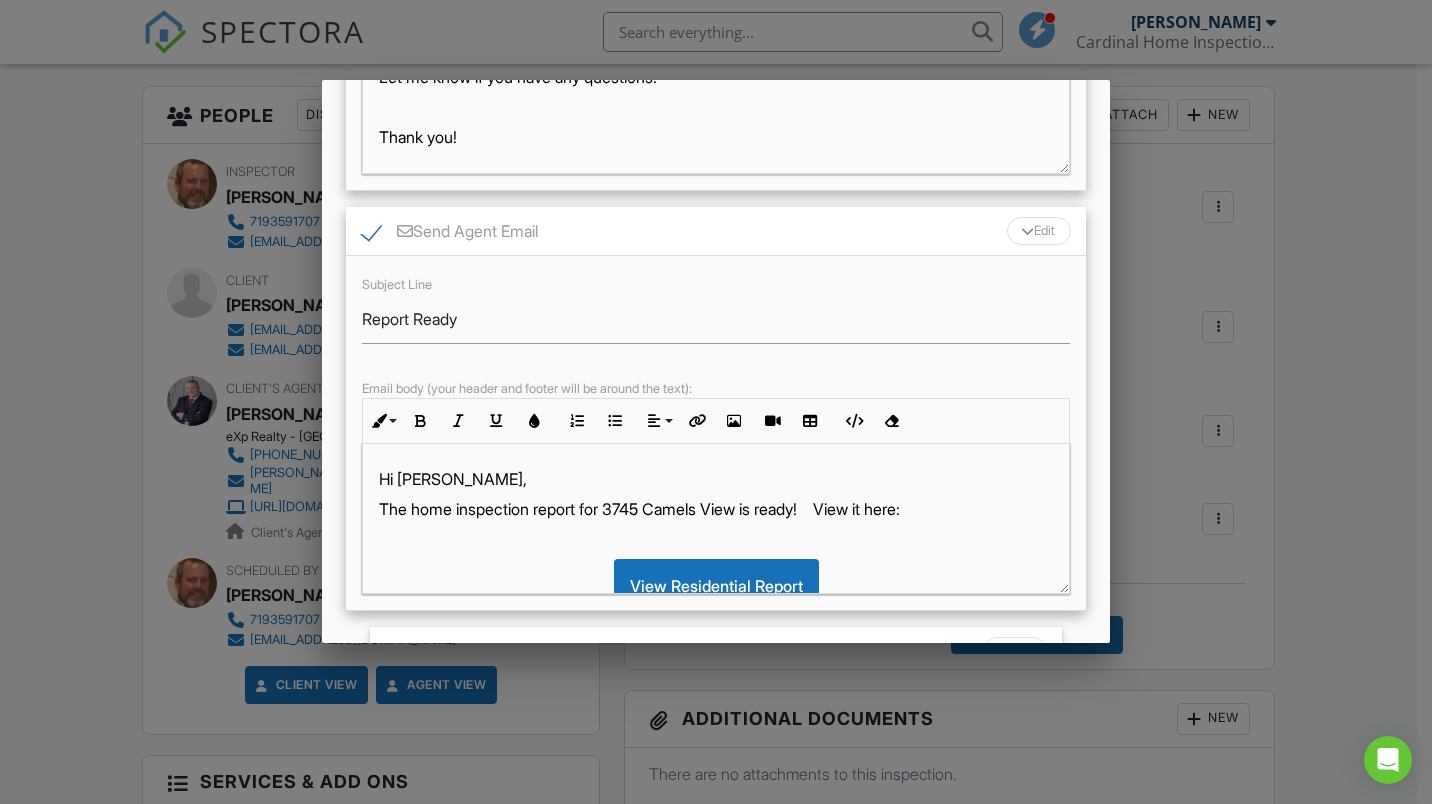 click on "The home inspection report for 3745 Camels View is ready!    View it here:" at bounding box center (716, 509) 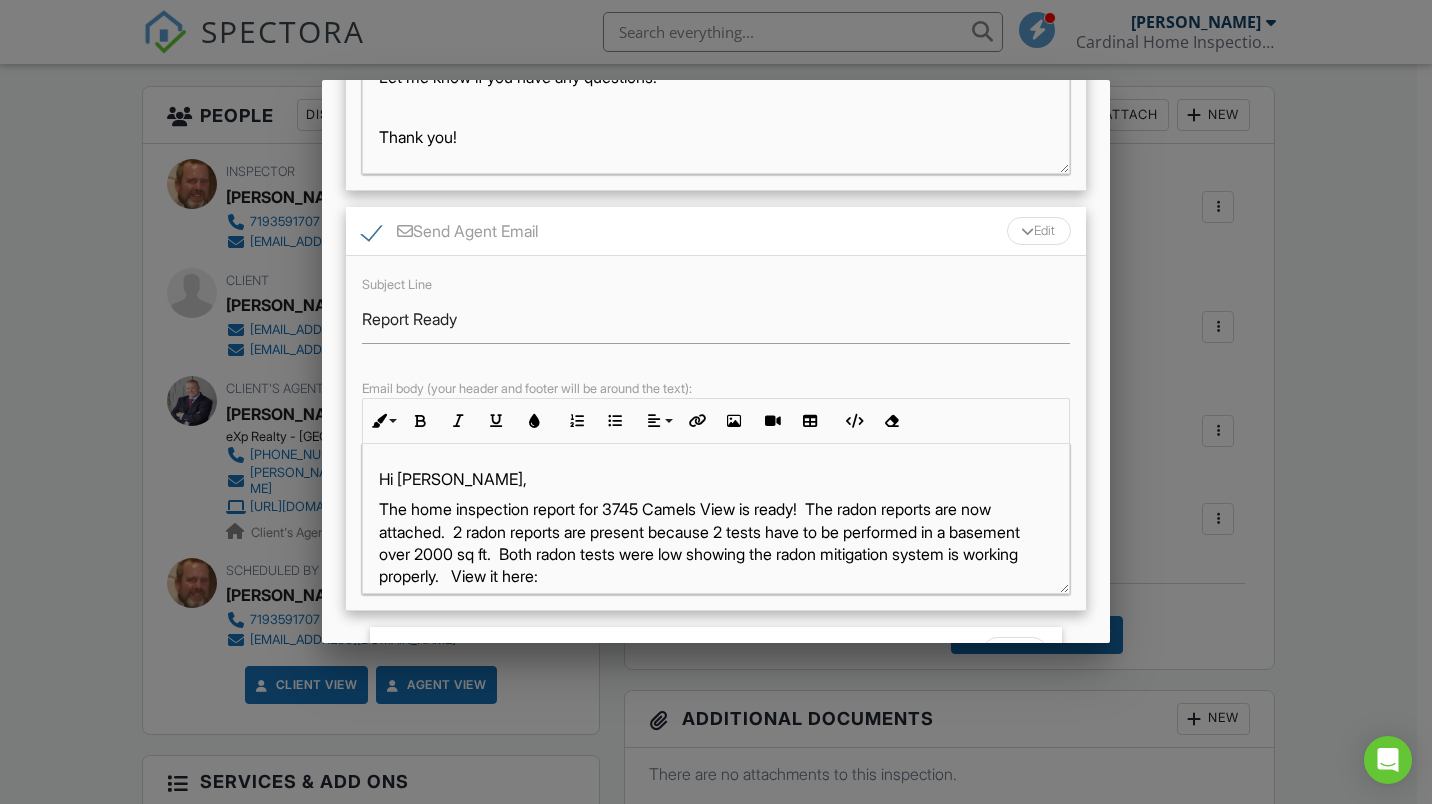 scroll, scrollTop: 699, scrollLeft: 0, axis: vertical 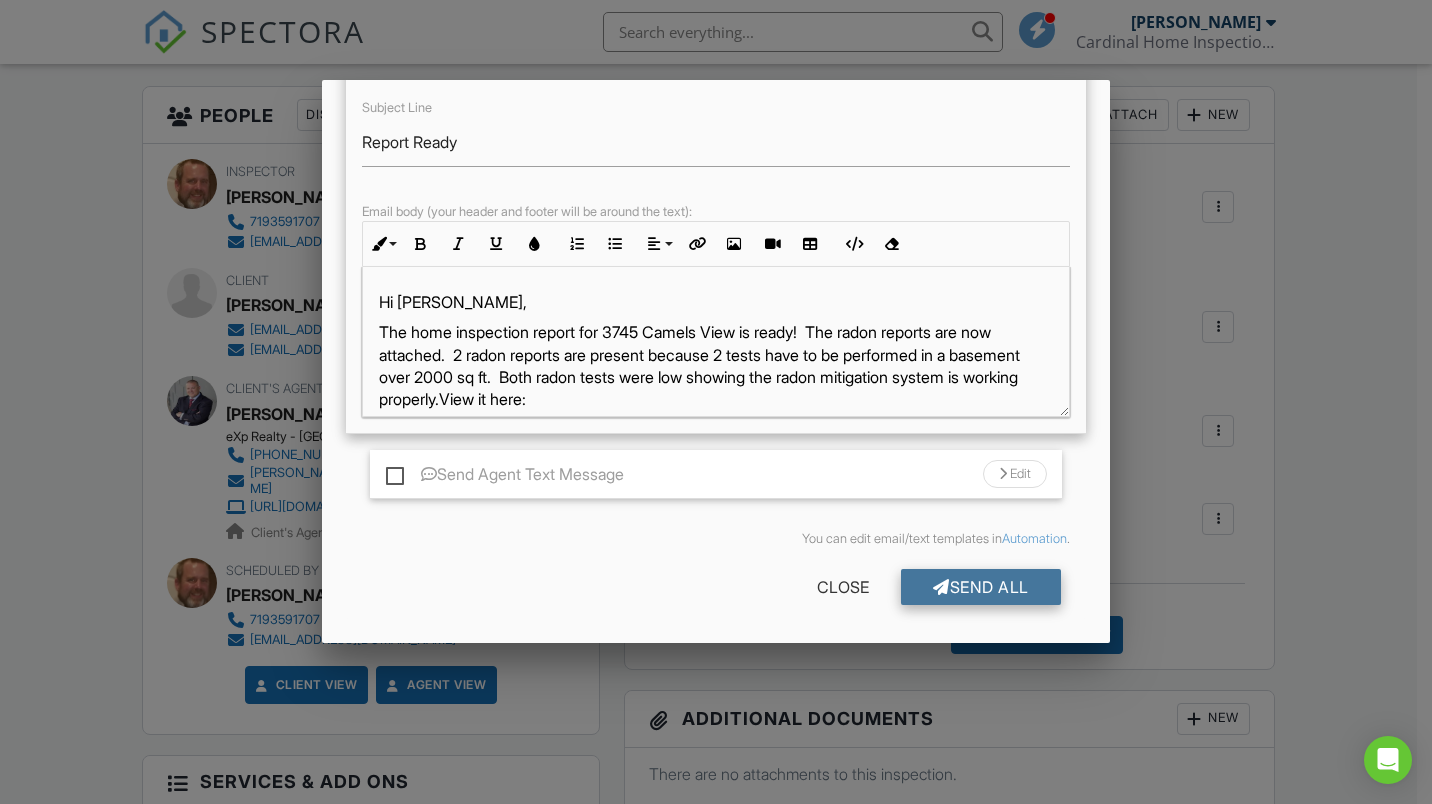 click on "Send All" at bounding box center [981, 587] 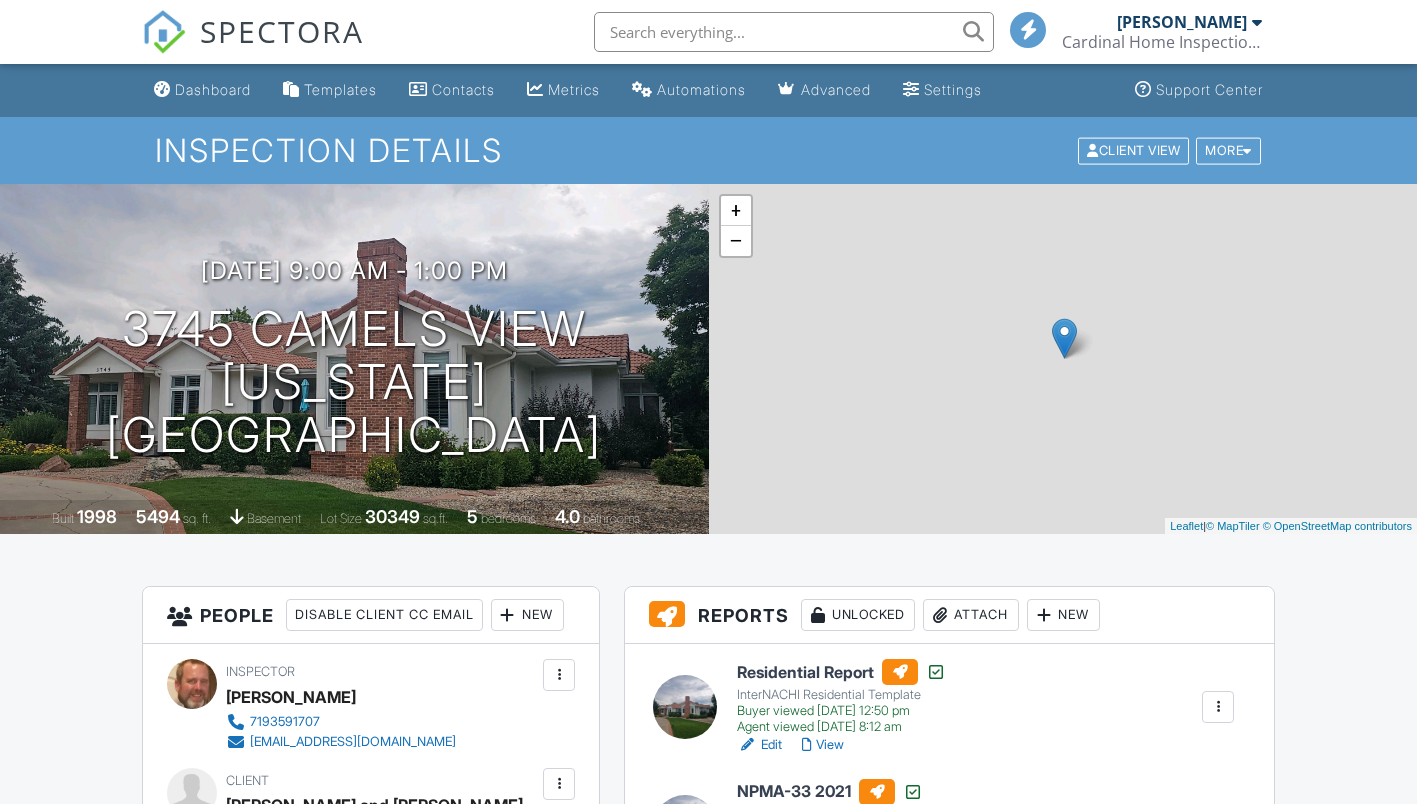 scroll, scrollTop: 500, scrollLeft: 0, axis: vertical 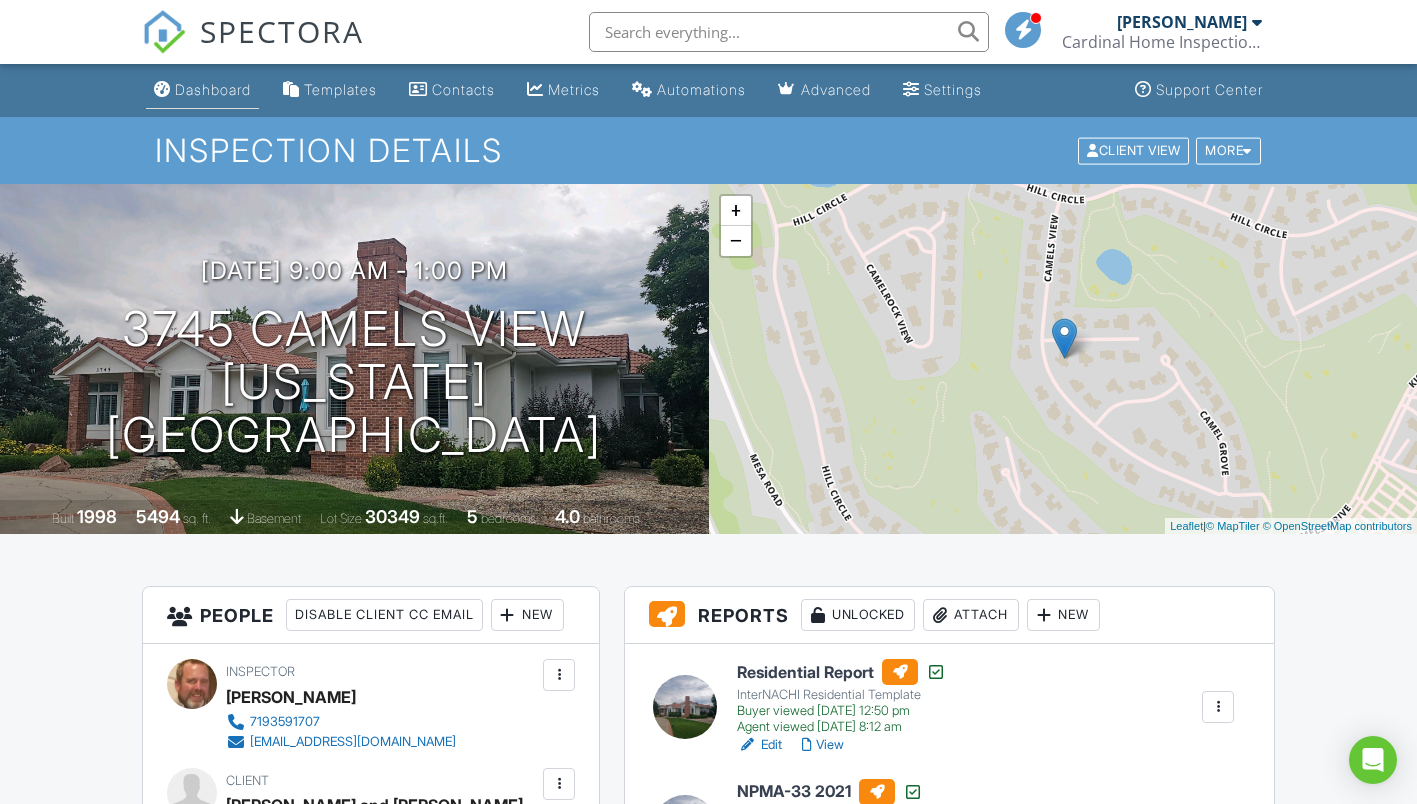 click on "Dashboard" at bounding box center [213, 89] 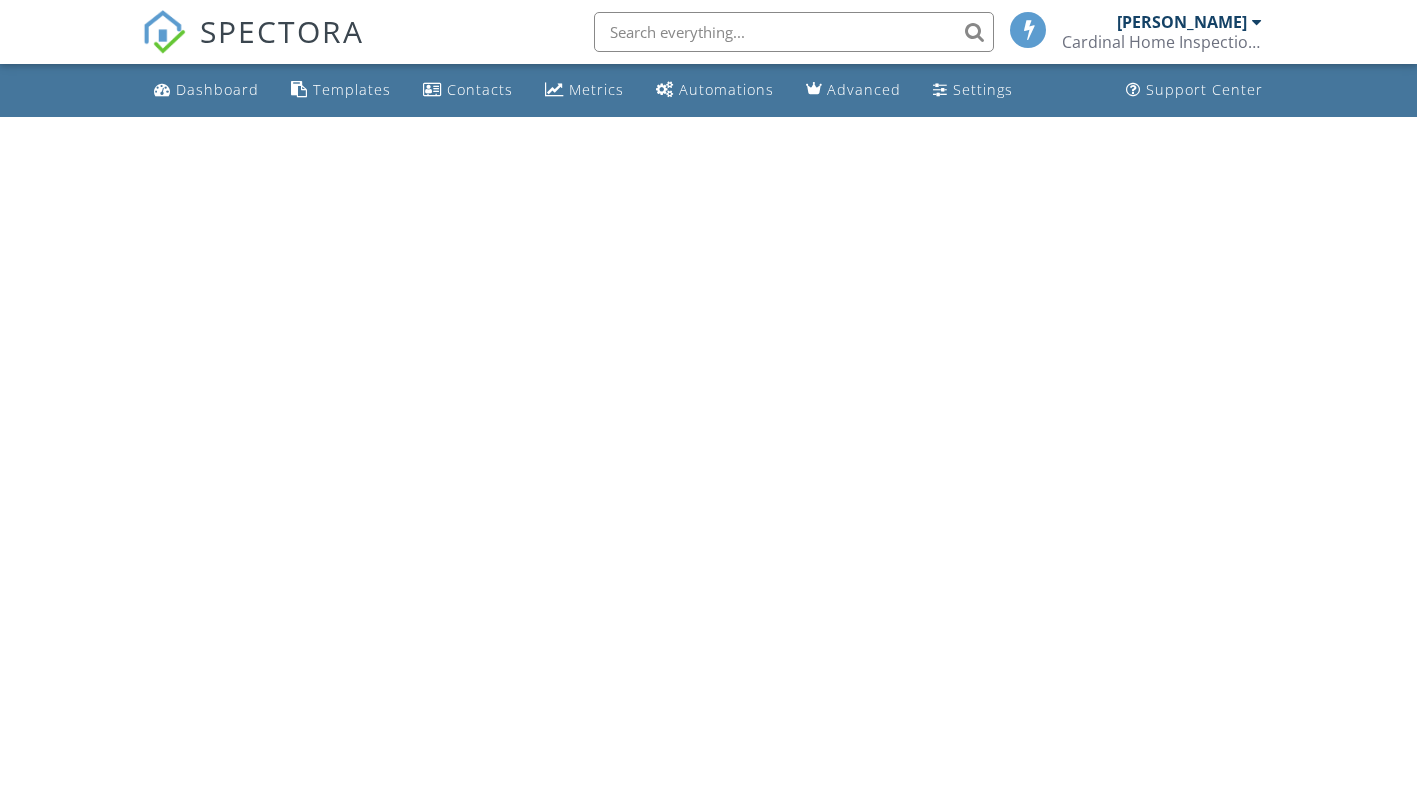 scroll, scrollTop: 0, scrollLeft: 0, axis: both 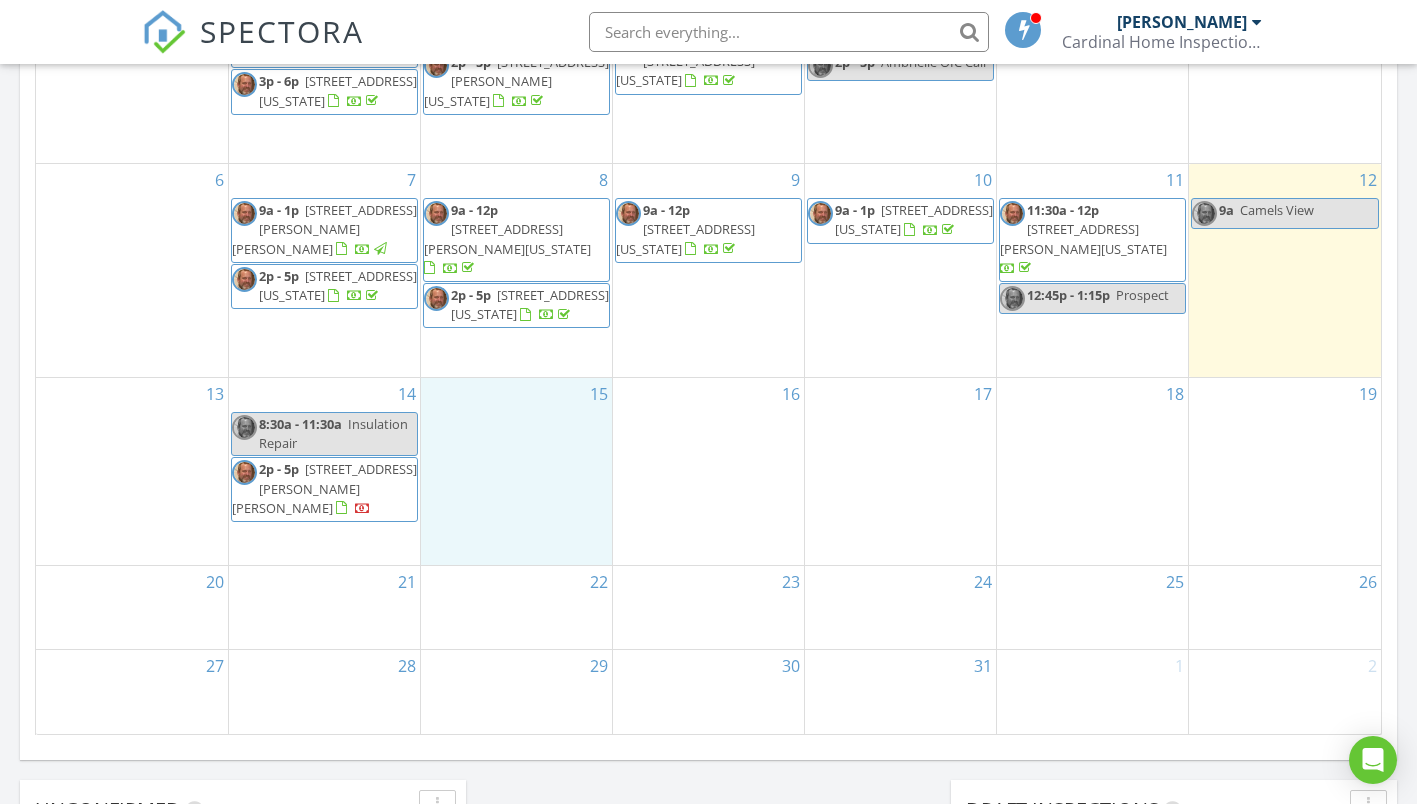 click on "15" at bounding box center (516, 471) 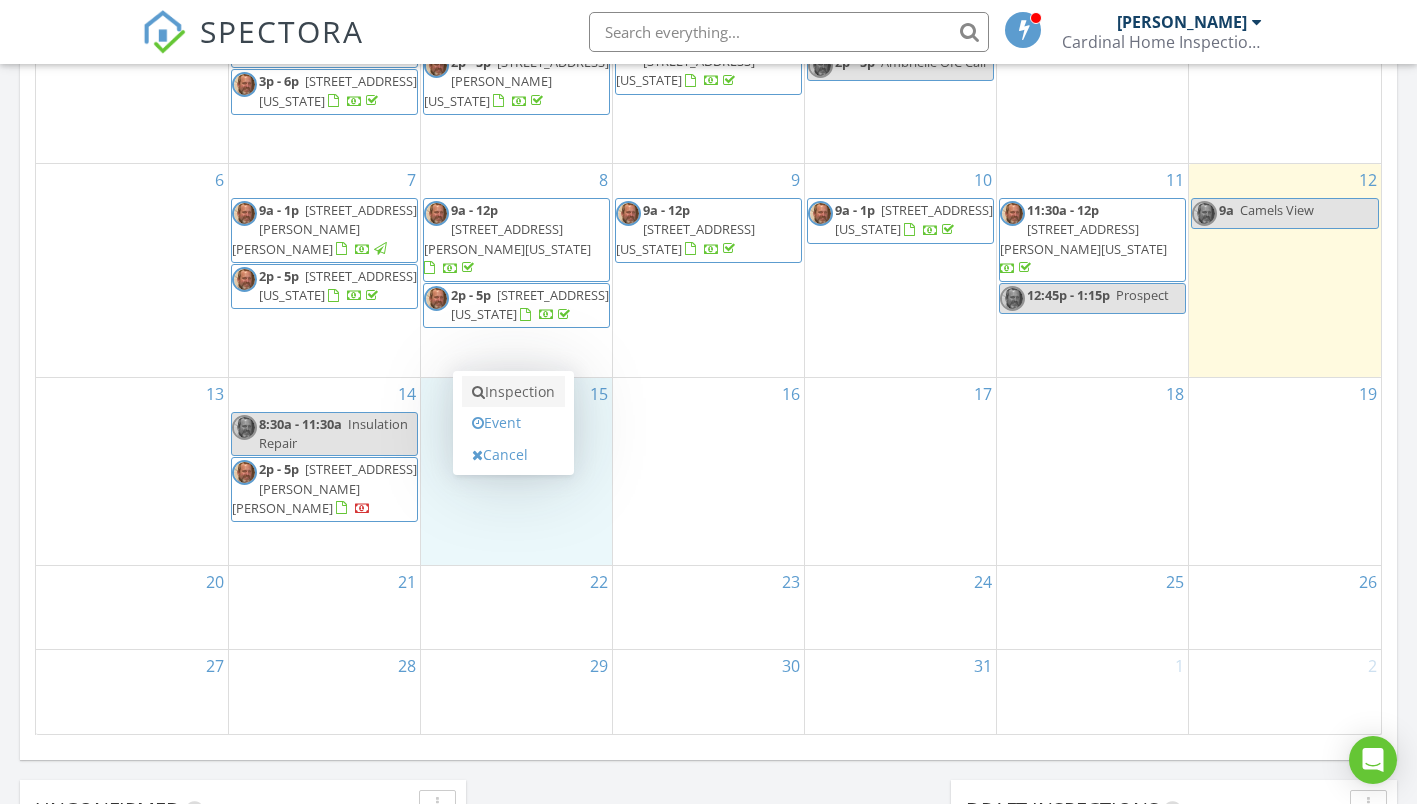 click on "Inspection" at bounding box center (513, 392) 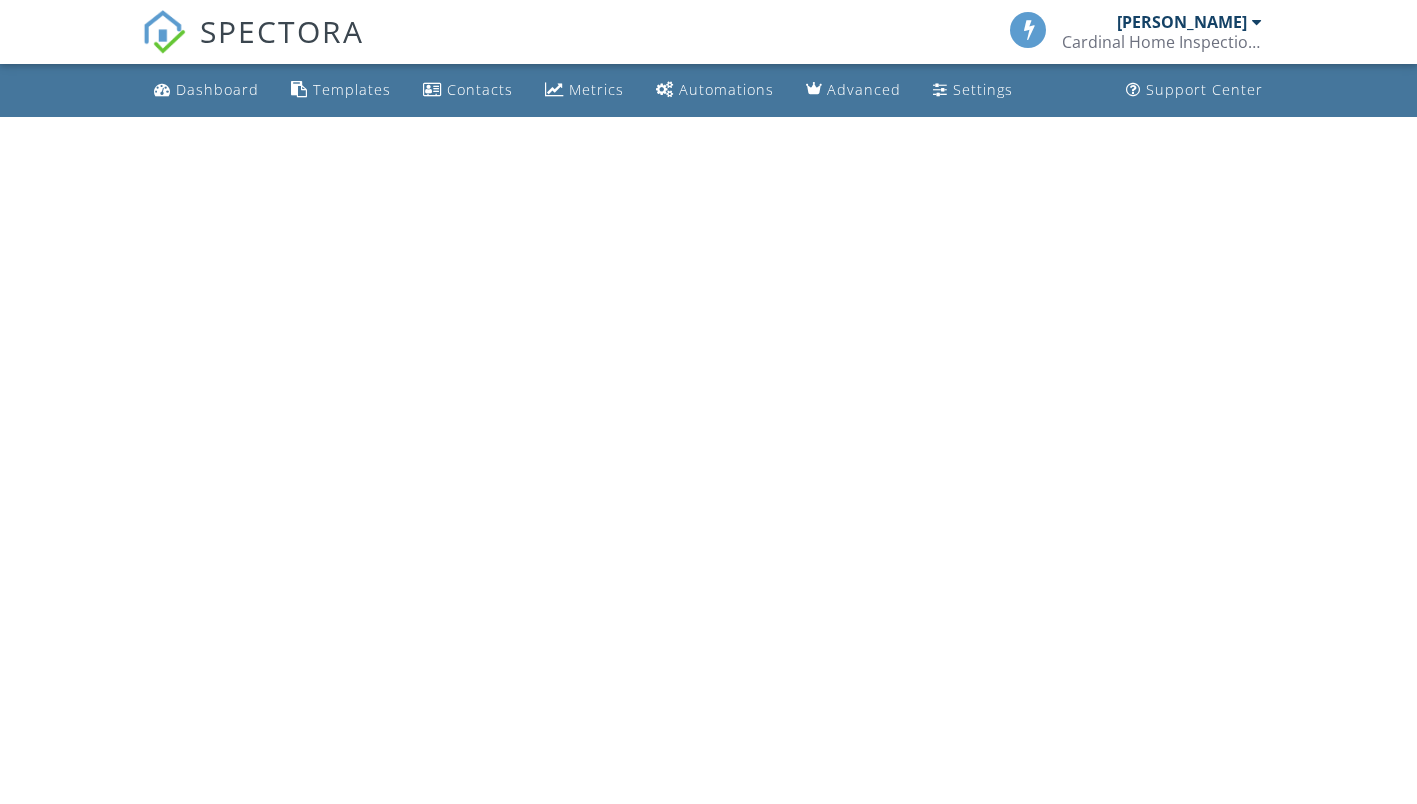 scroll, scrollTop: 0, scrollLeft: 0, axis: both 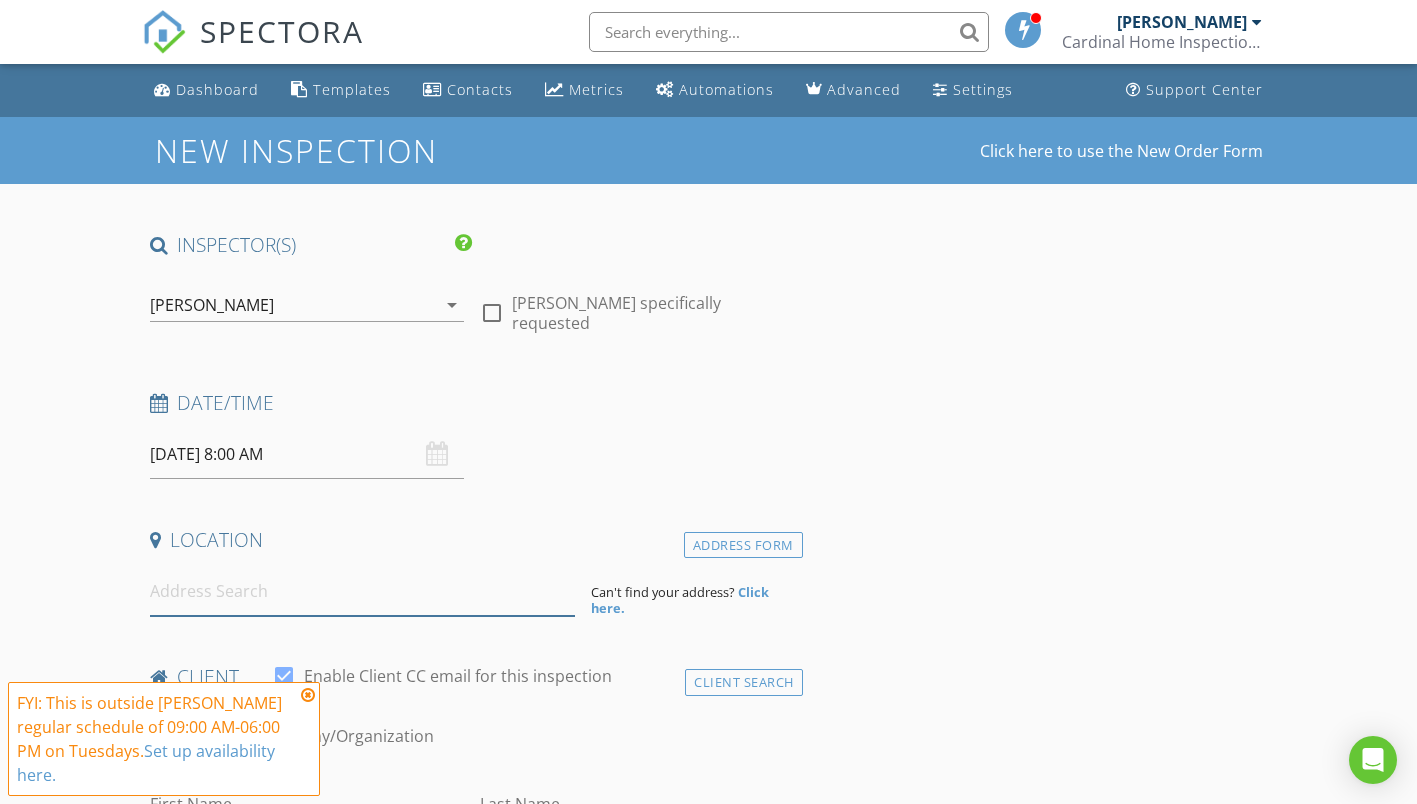 click at bounding box center [362, 591] 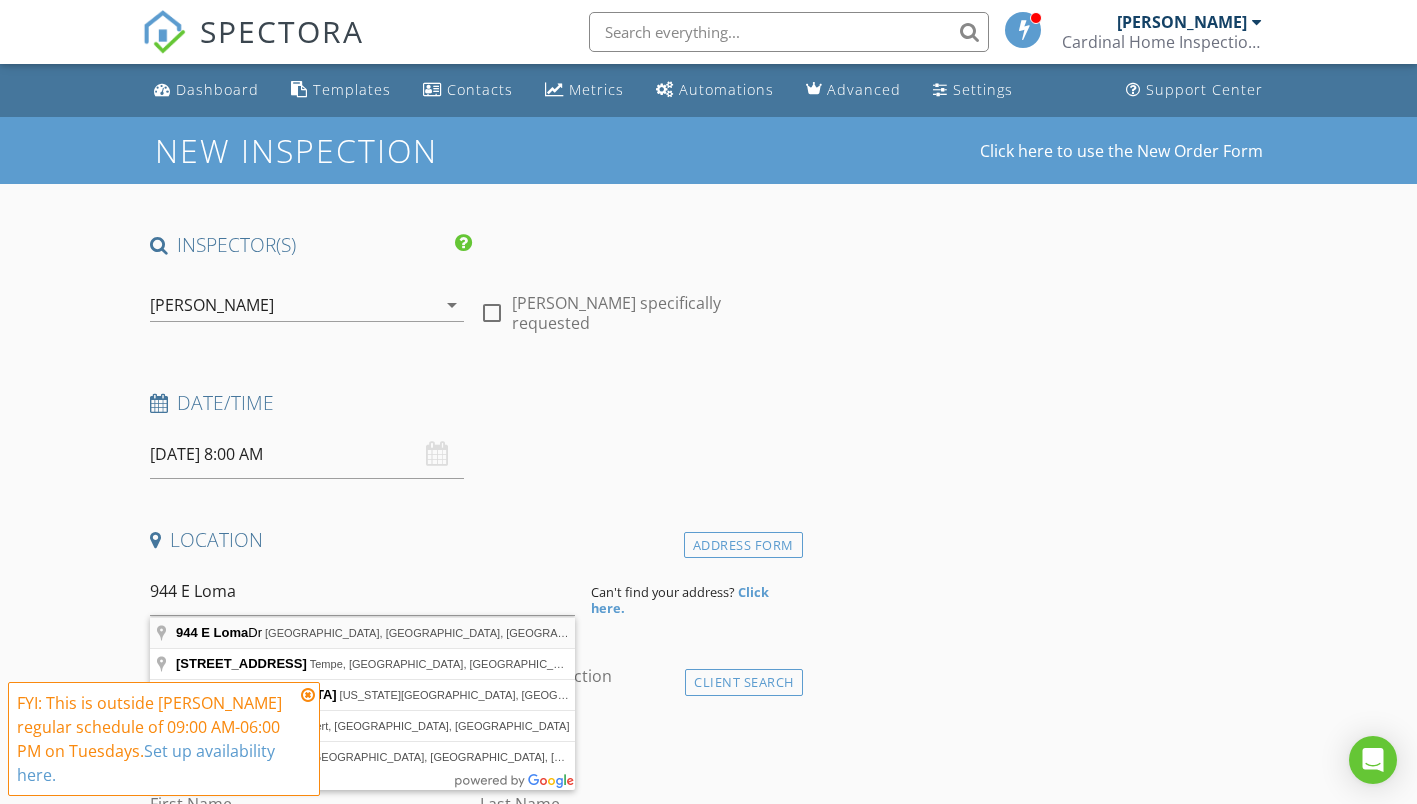 type on "[STREET_ADDRESS]" 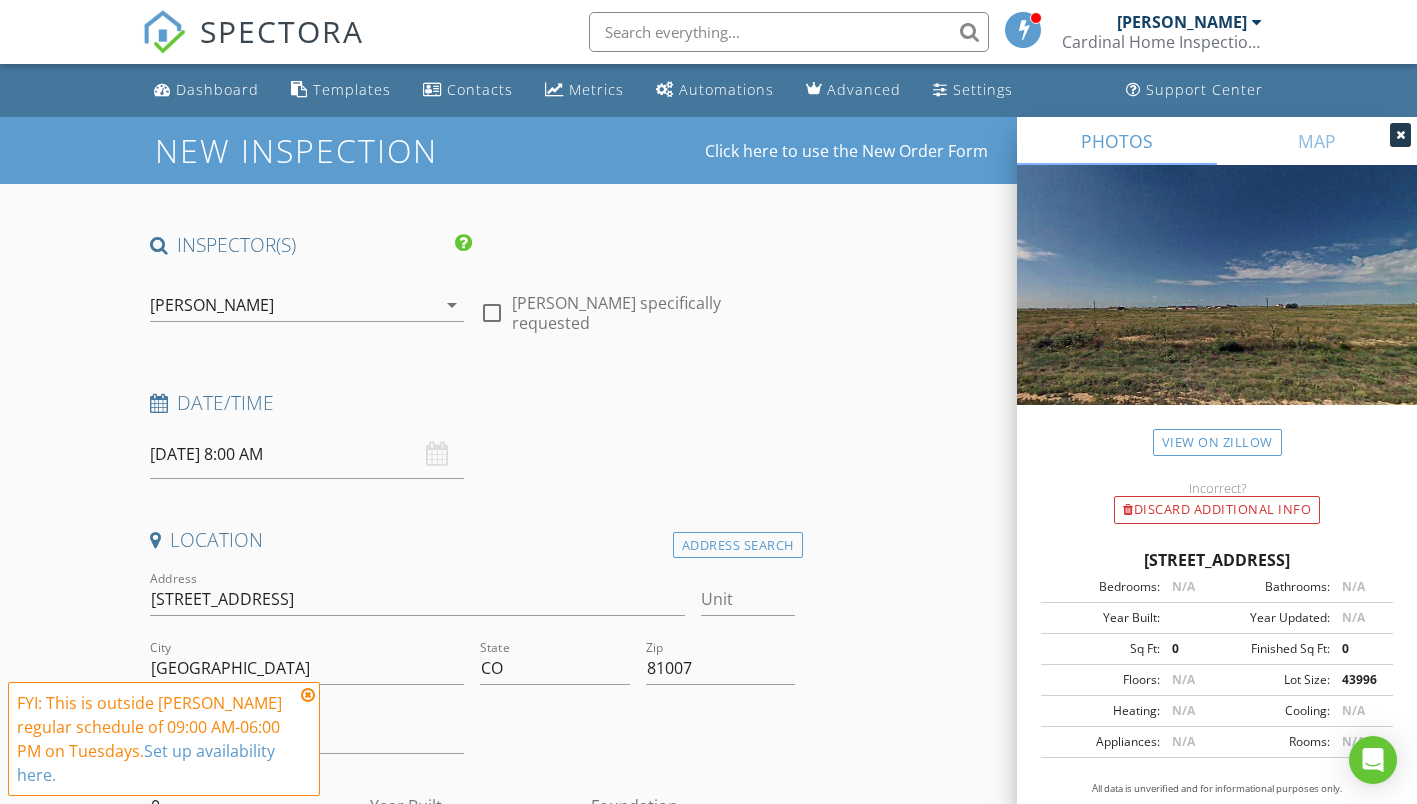 click at bounding box center (308, 695) 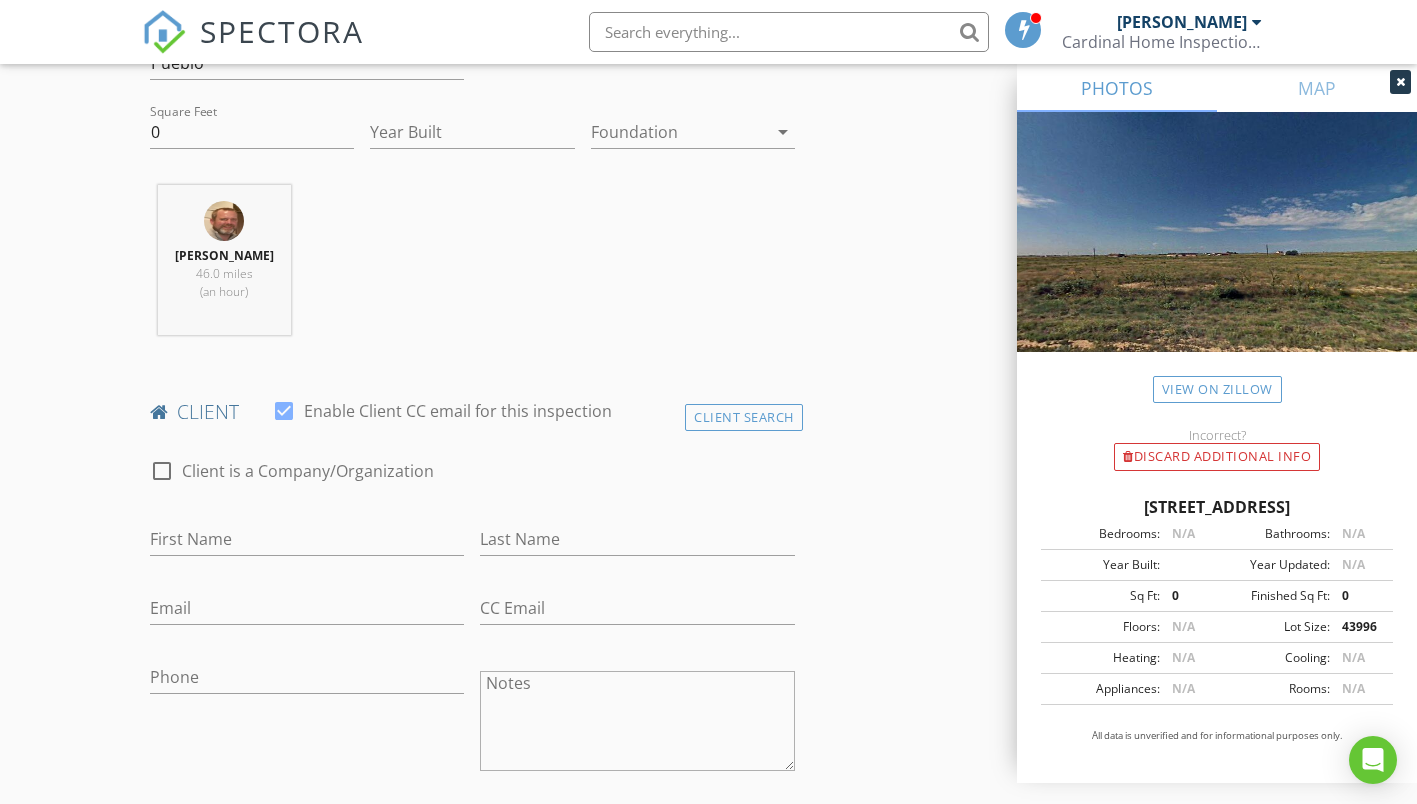 scroll, scrollTop: 700, scrollLeft: 0, axis: vertical 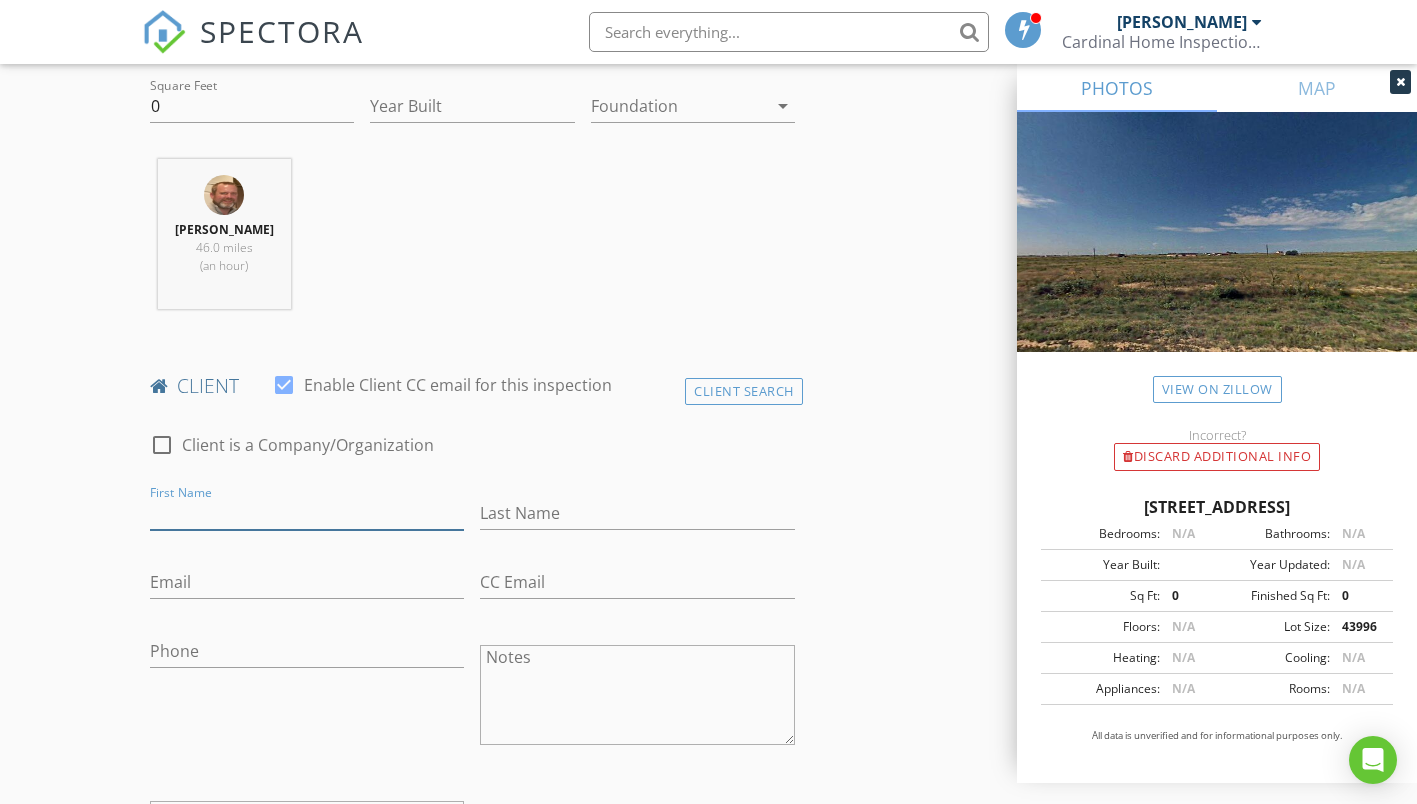 click on "First Name" at bounding box center [307, 513] 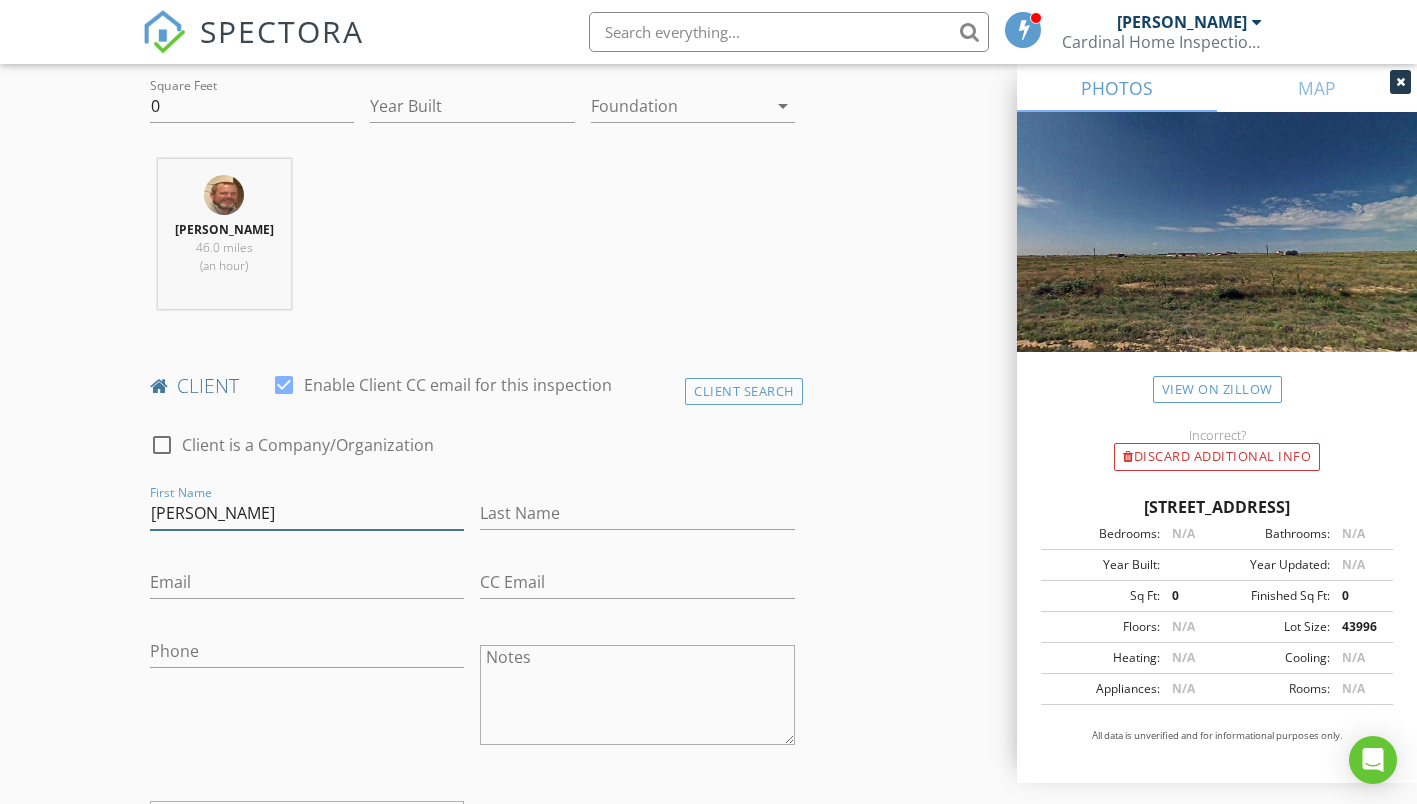 type on "[PERSON_NAME]" 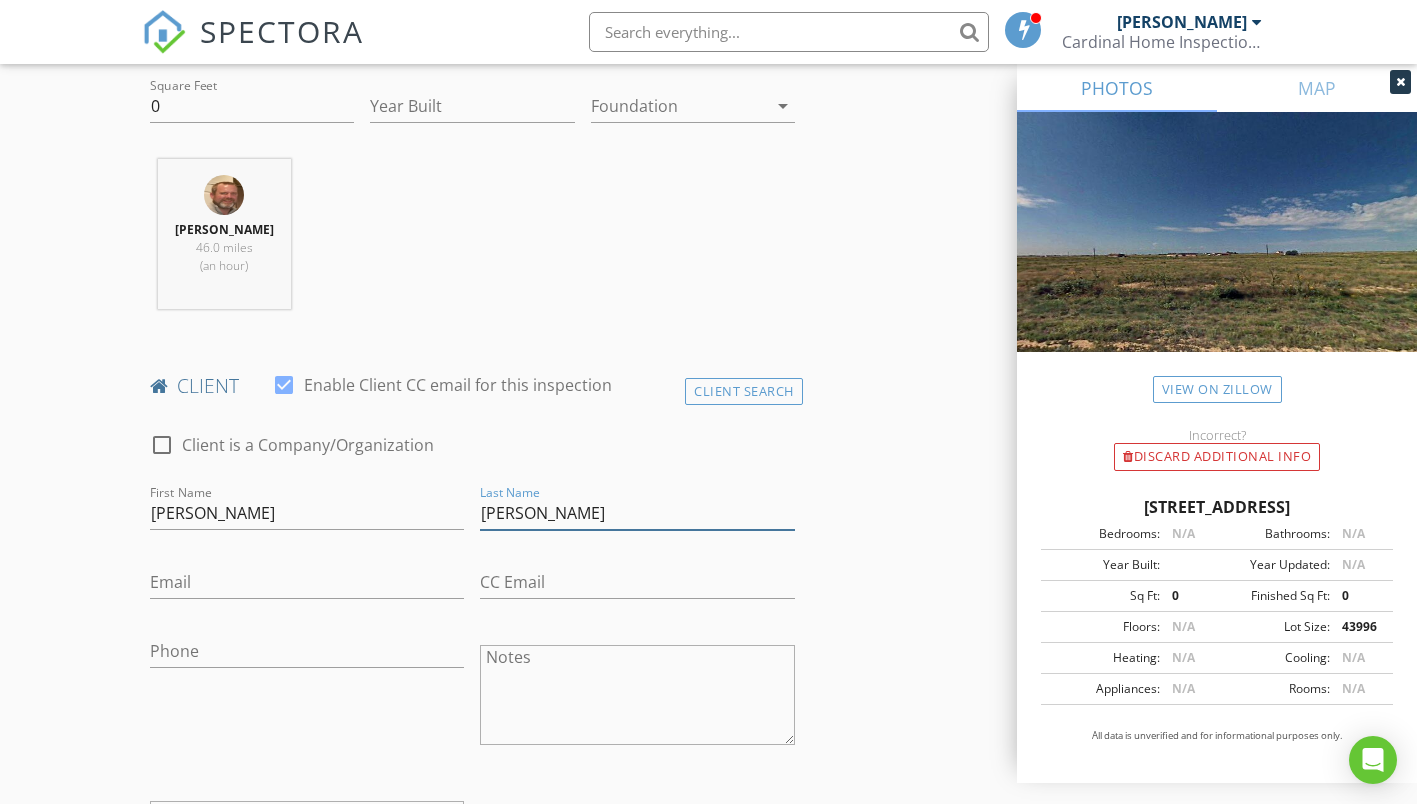type on "[PERSON_NAME]" 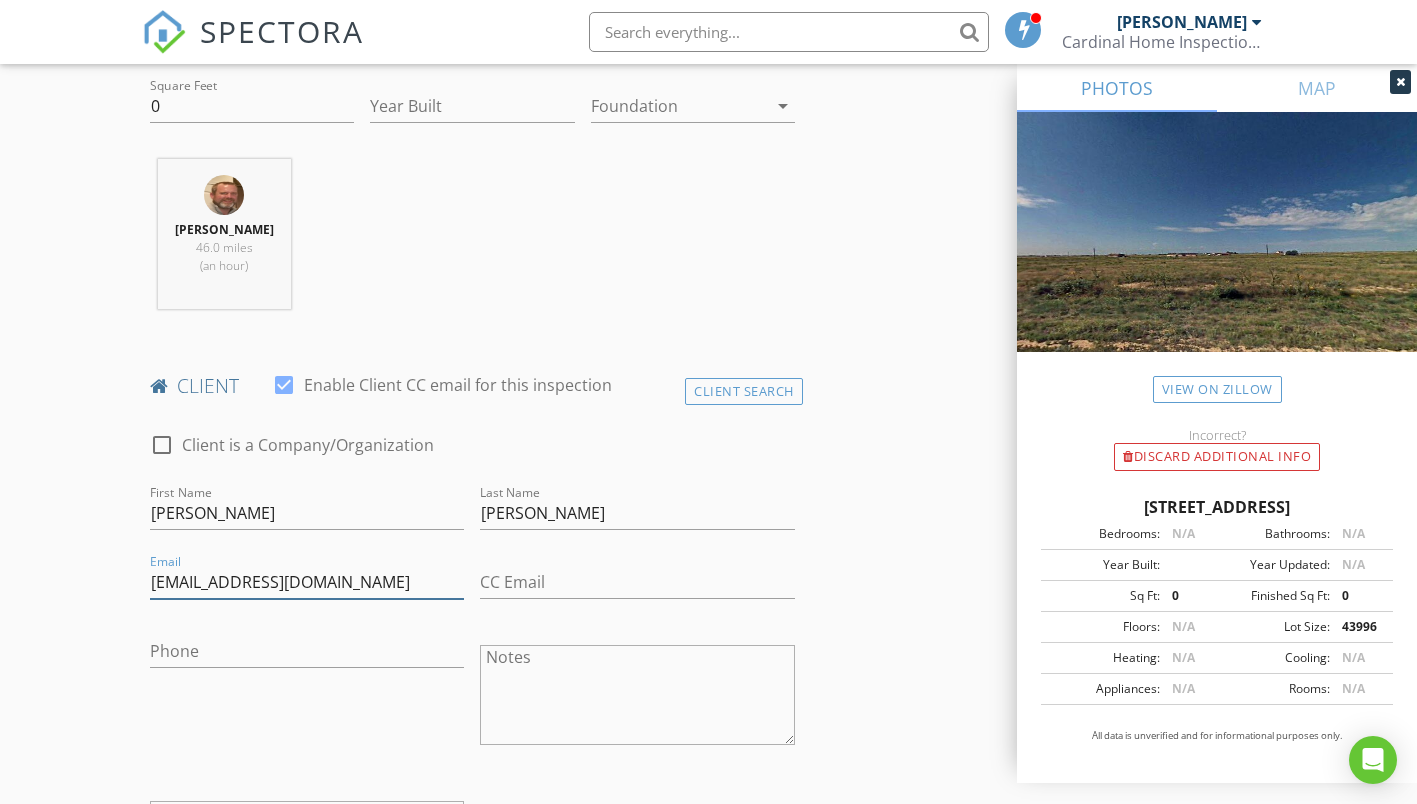 type on "[EMAIL_ADDRESS][DOMAIN_NAME]" 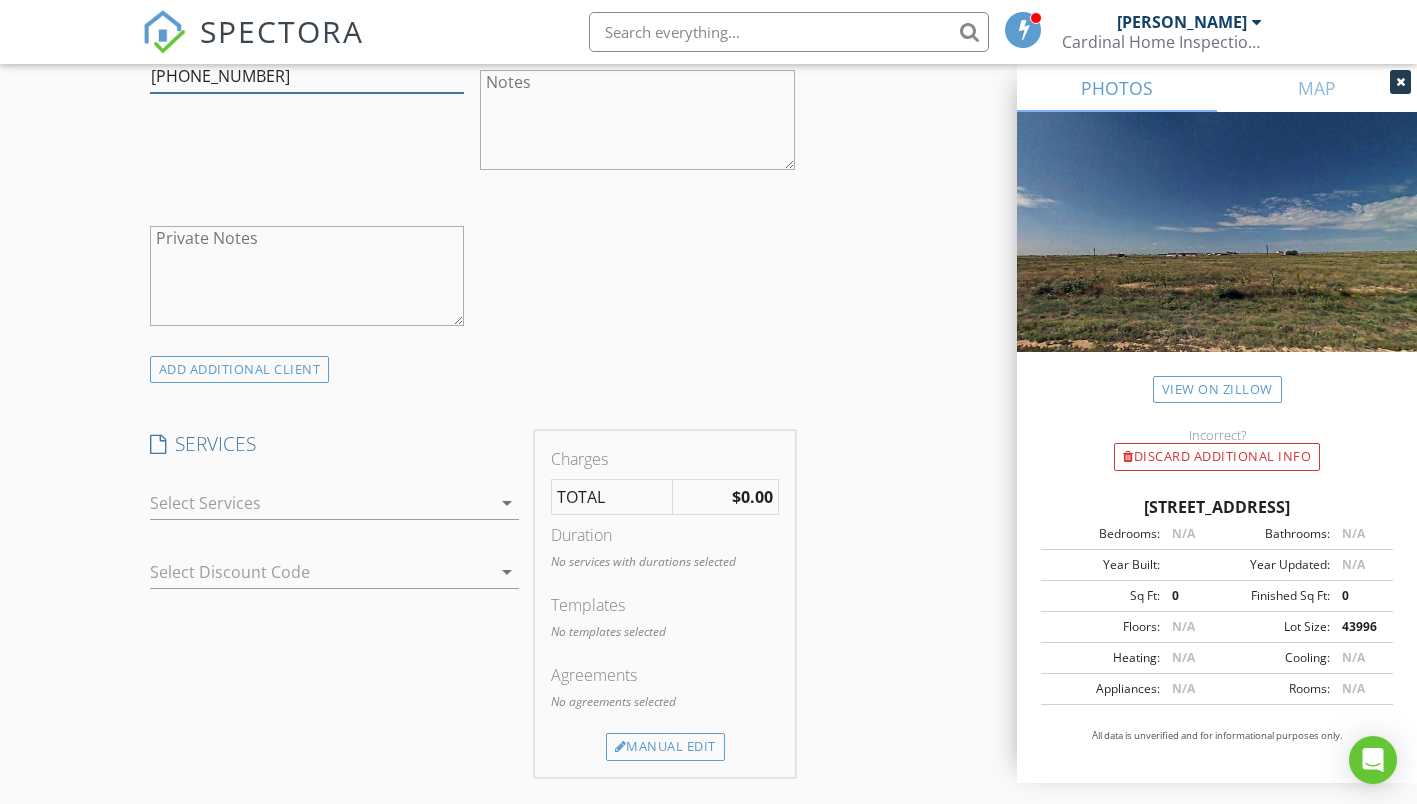 scroll, scrollTop: 1300, scrollLeft: 0, axis: vertical 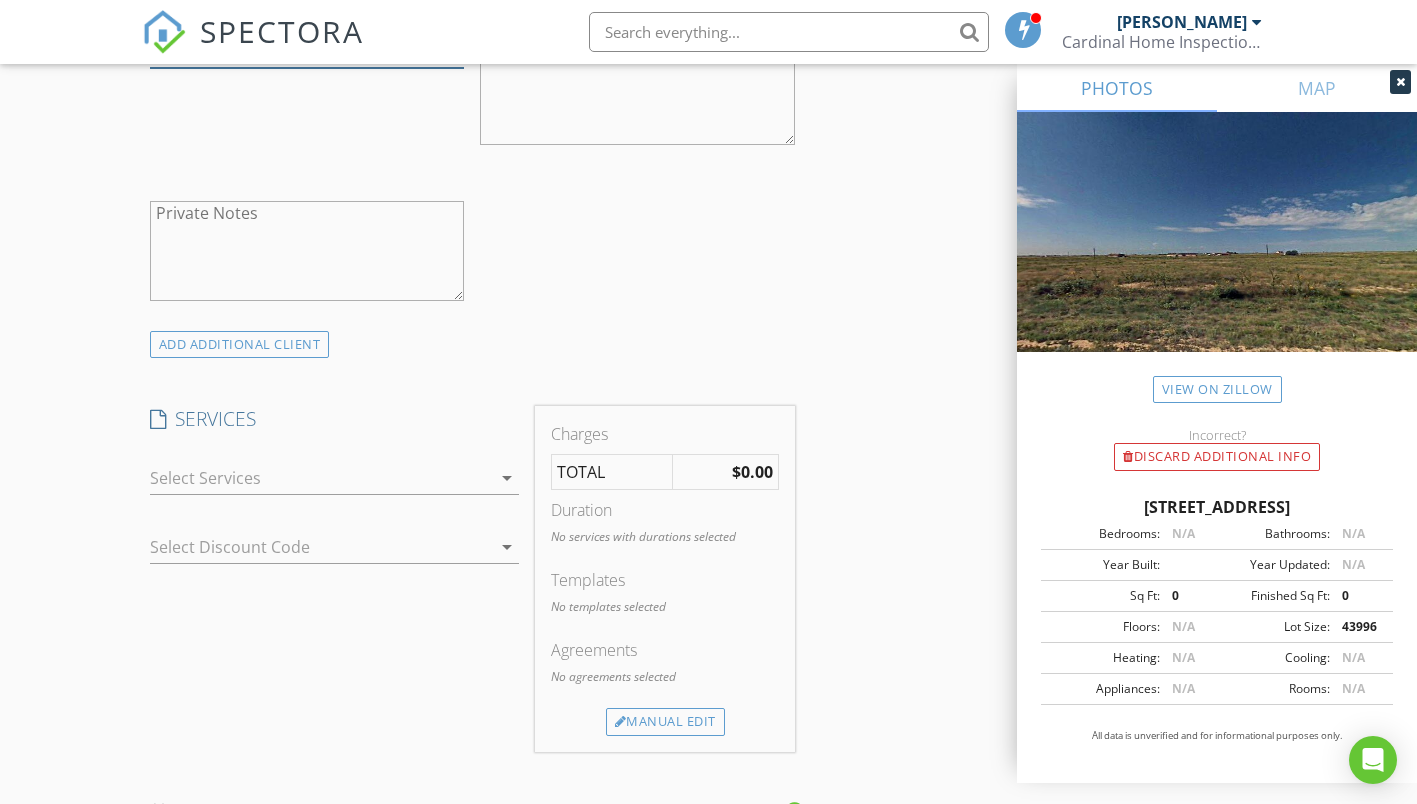 type on "[PHONE_NUMBER]" 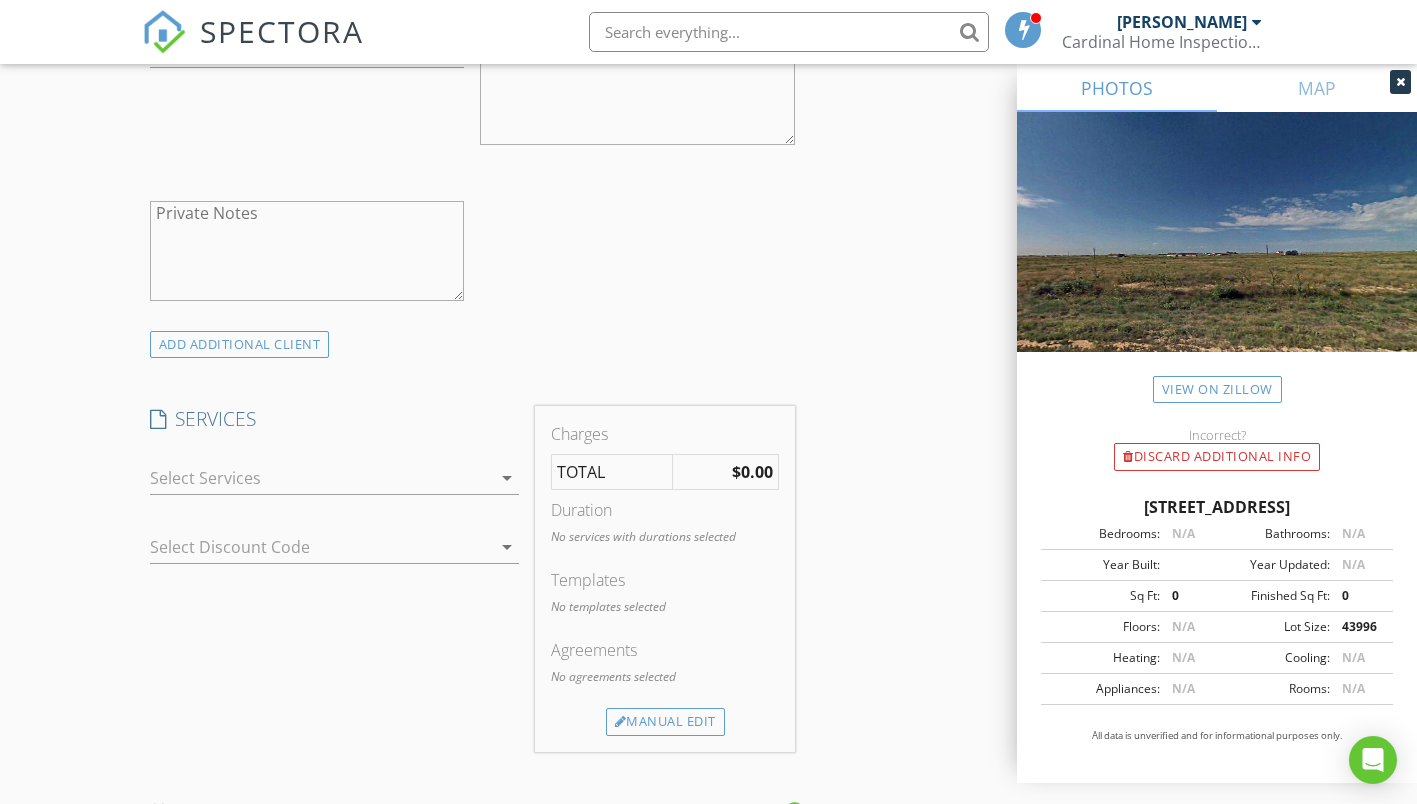 click at bounding box center (321, 478) 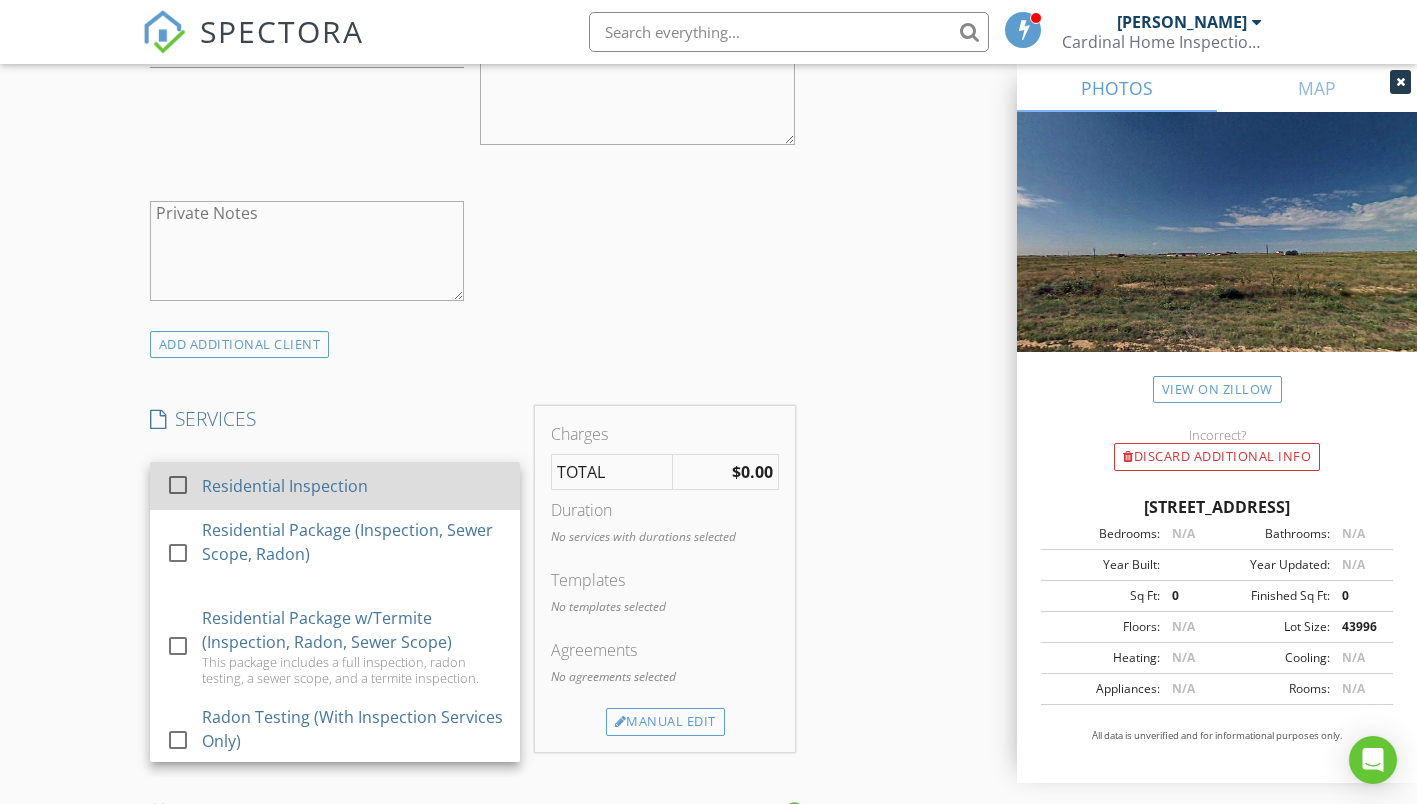 click on "Residential Inspection" at bounding box center [285, 486] 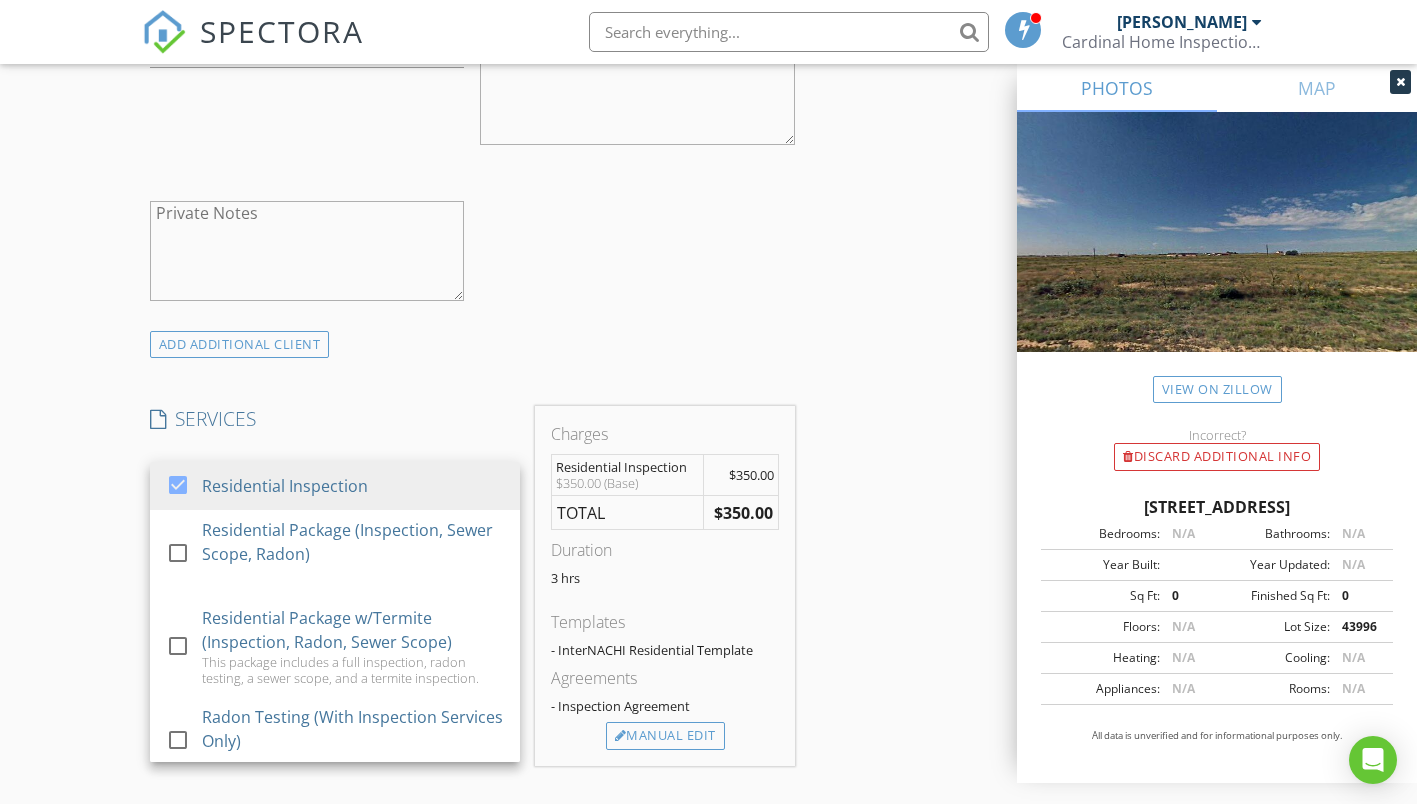 click on "INSPECTOR(S)
check_box   [PERSON_NAME]   PRIMARY   [PERSON_NAME] arrow_drop_down   check_box_outline_blank [PERSON_NAME] specifically requested
Date/Time
[DATE] 8:00 AM
Location
Address Search       Address [STREET_ADDRESS][US_STATE] Pueblo     Square Feet 0   Year Built   Foundation arrow_drop_down     [PERSON_NAME]     46.0 miles     (an hour)
client
check_box Enable Client CC email for this inspection   Client Search     check_box_outline_blank Client is a Company/Organization     First Name [PERSON_NAME]   Last Name [PERSON_NAME]   Email [EMAIL_ADDRESS][DOMAIN_NAME]   CC Email   Phone [PHONE_NUMBER]           Notes   Private Notes
ADD ADDITIONAL client
SERVICES
check_box   Residential Inspection   check_box_outline_blank" at bounding box center (709, 578) 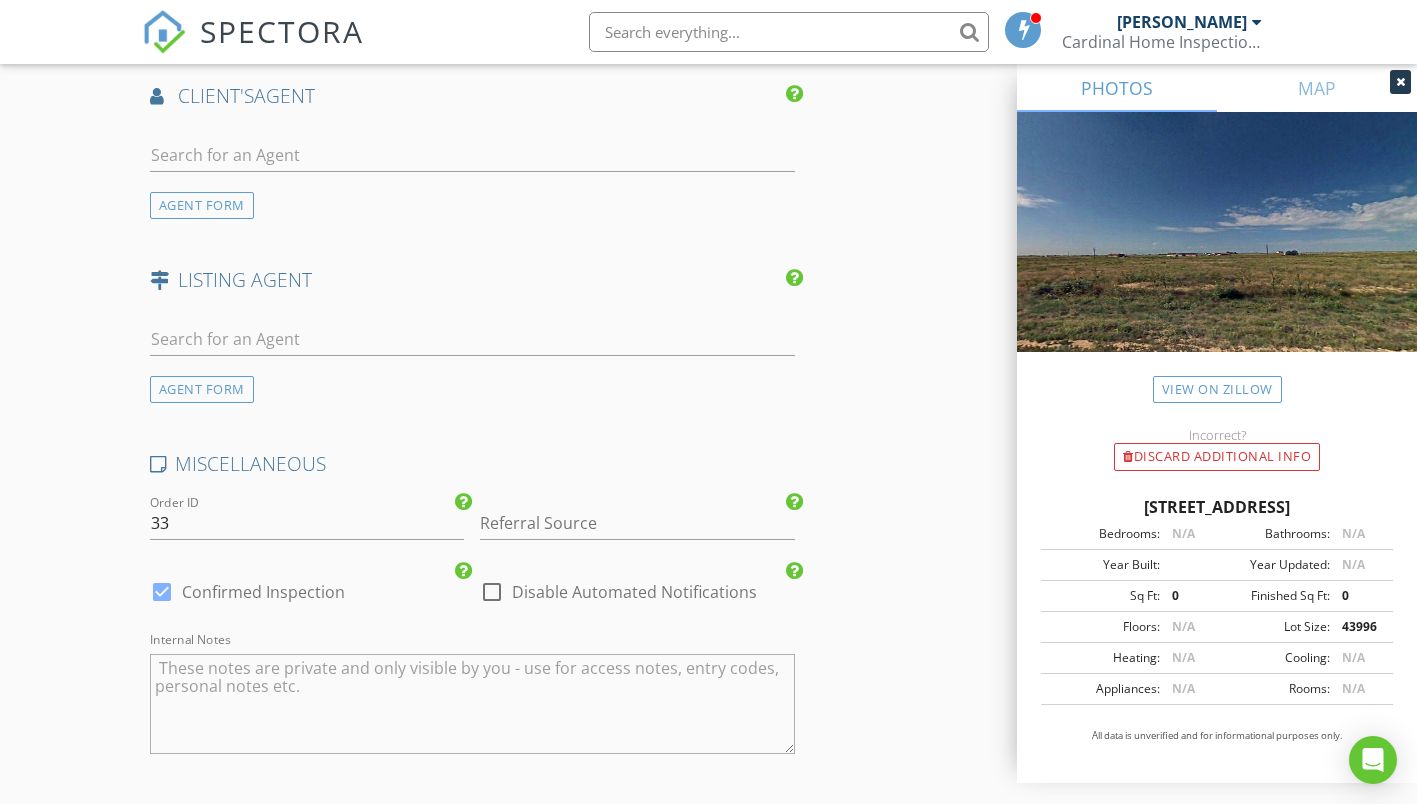 scroll, scrollTop: 2500, scrollLeft: 0, axis: vertical 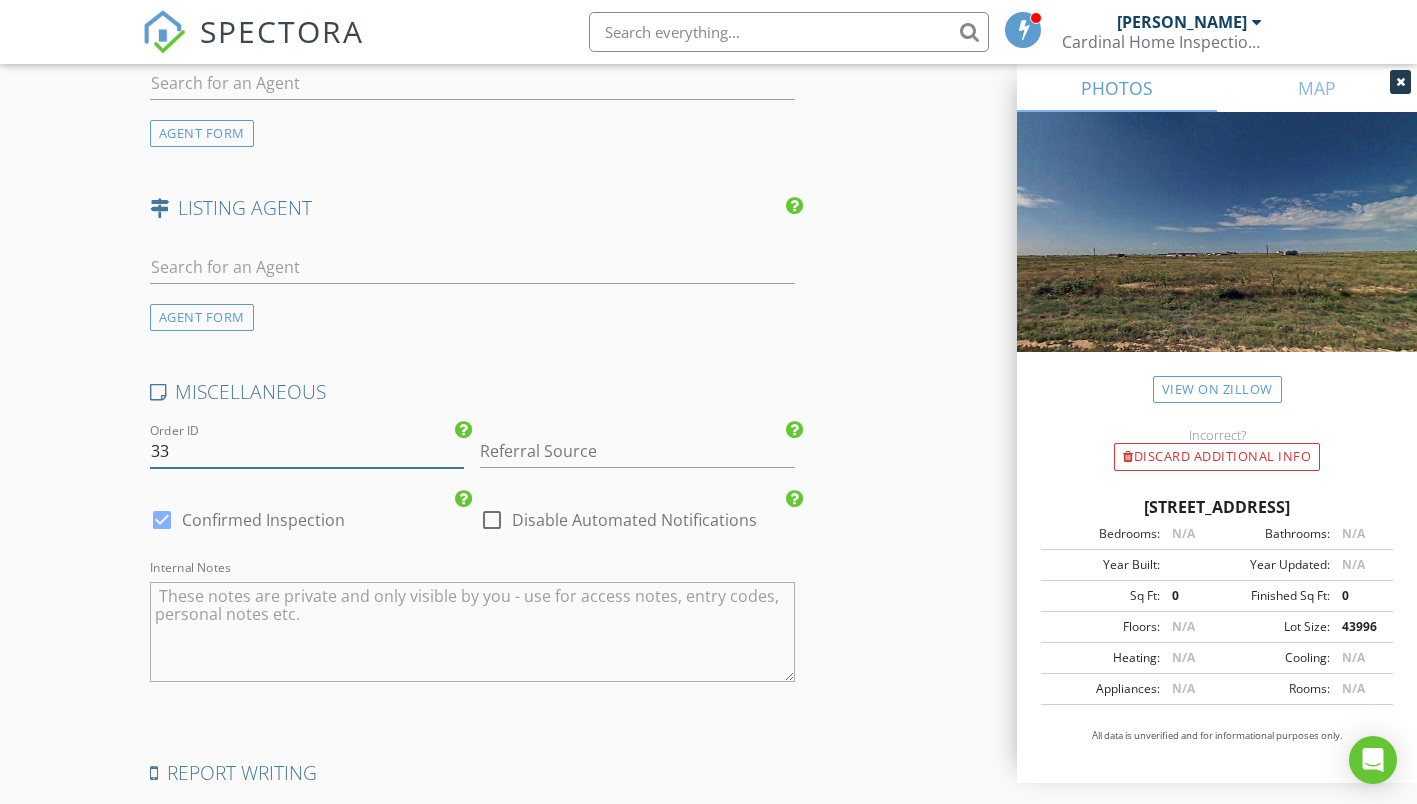 click on "33" at bounding box center [307, 451] 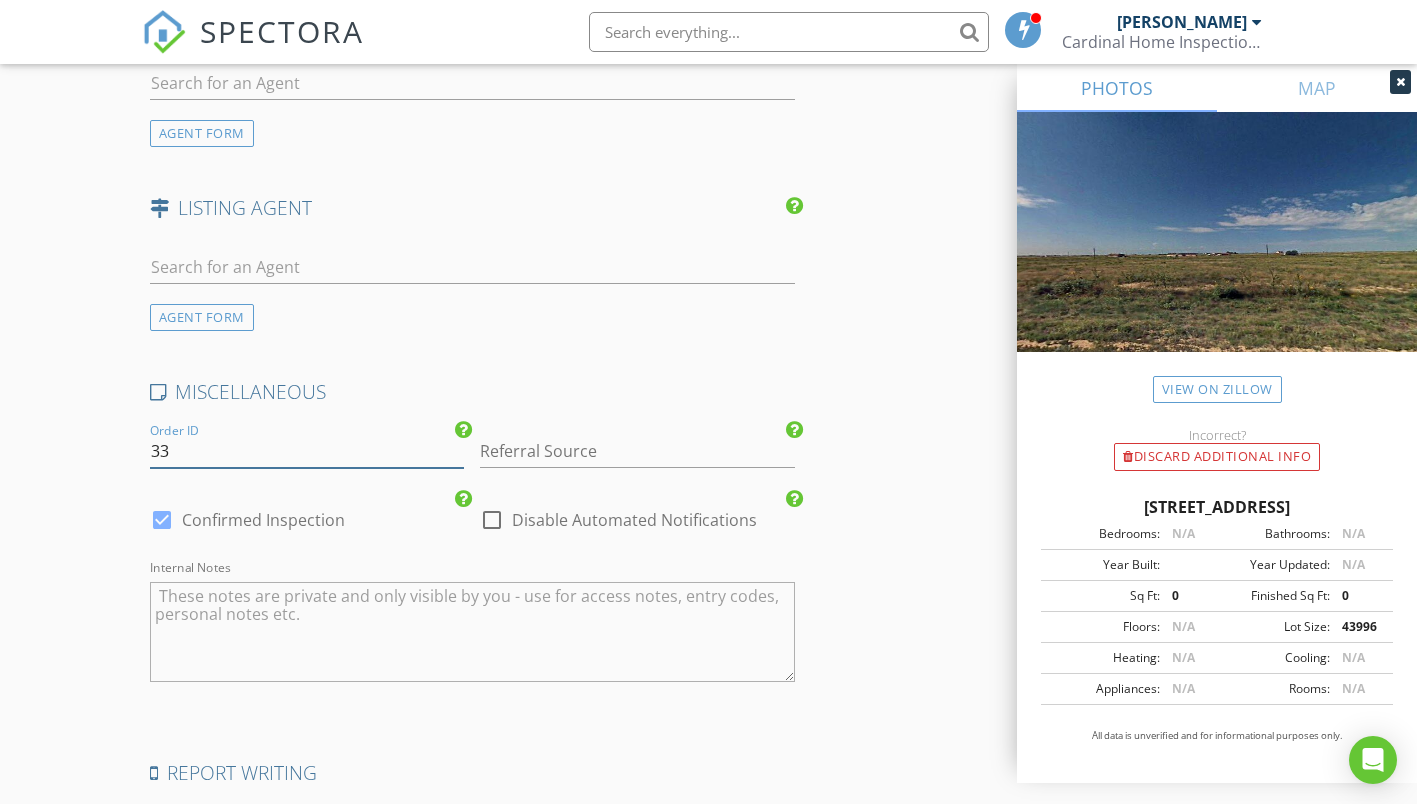 type on "3" 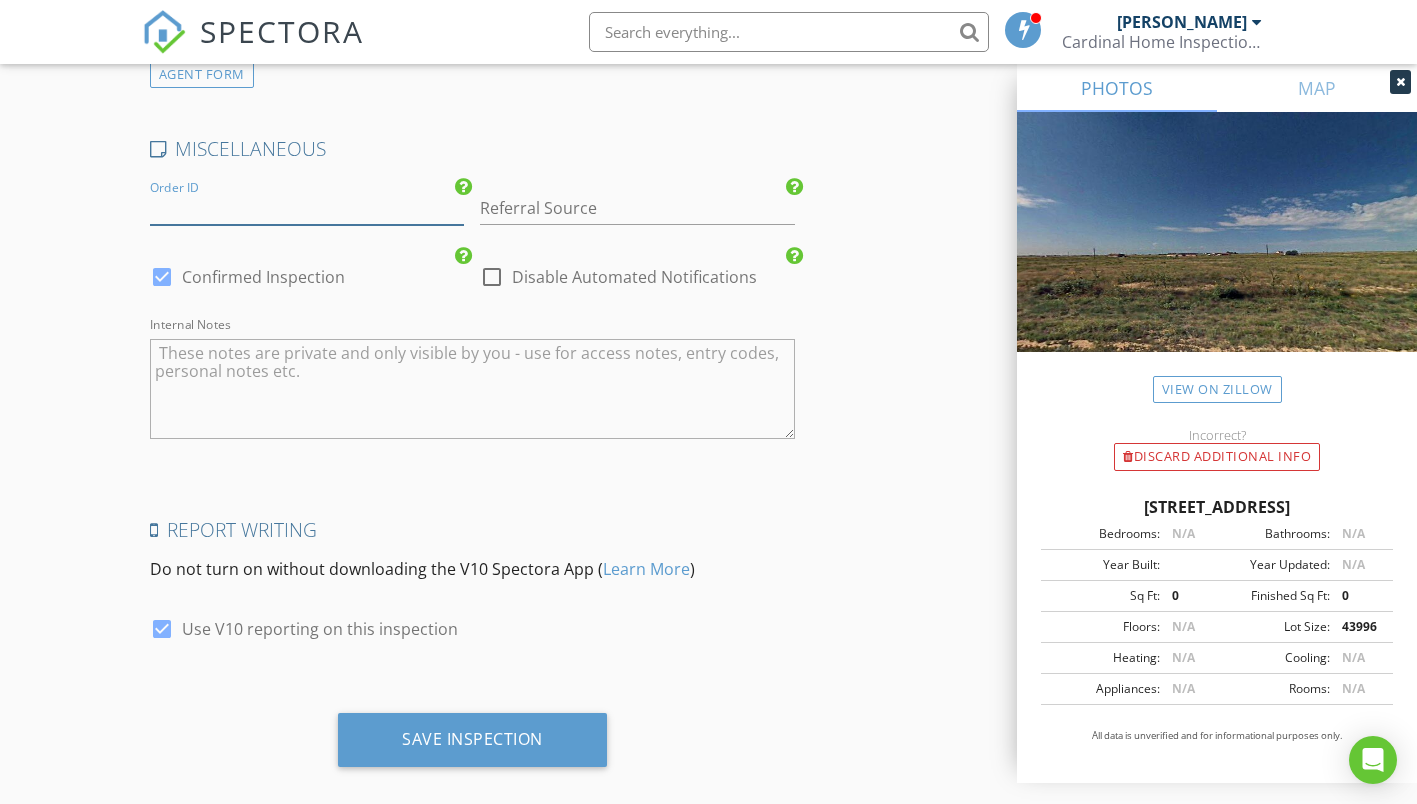 scroll, scrollTop: 2787, scrollLeft: 0, axis: vertical 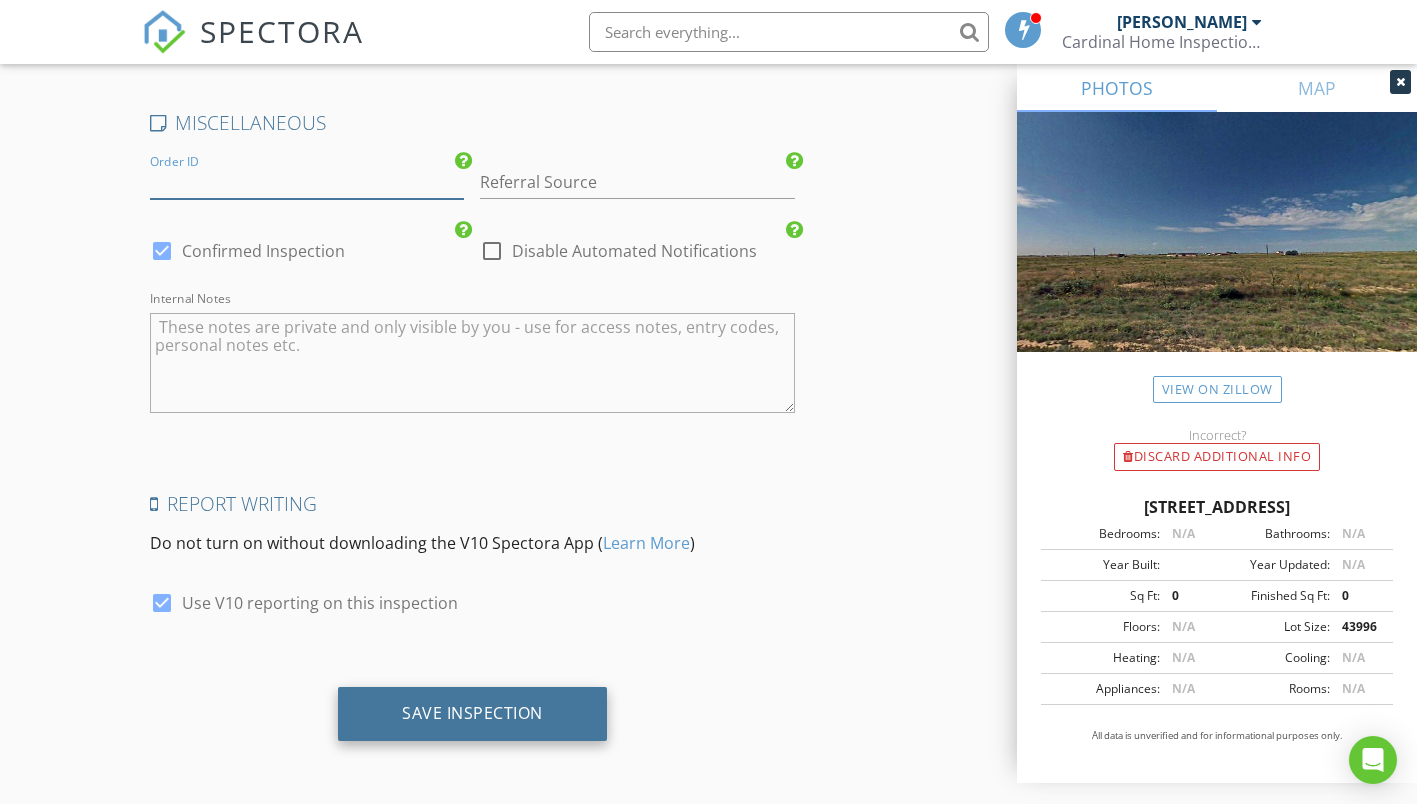 type 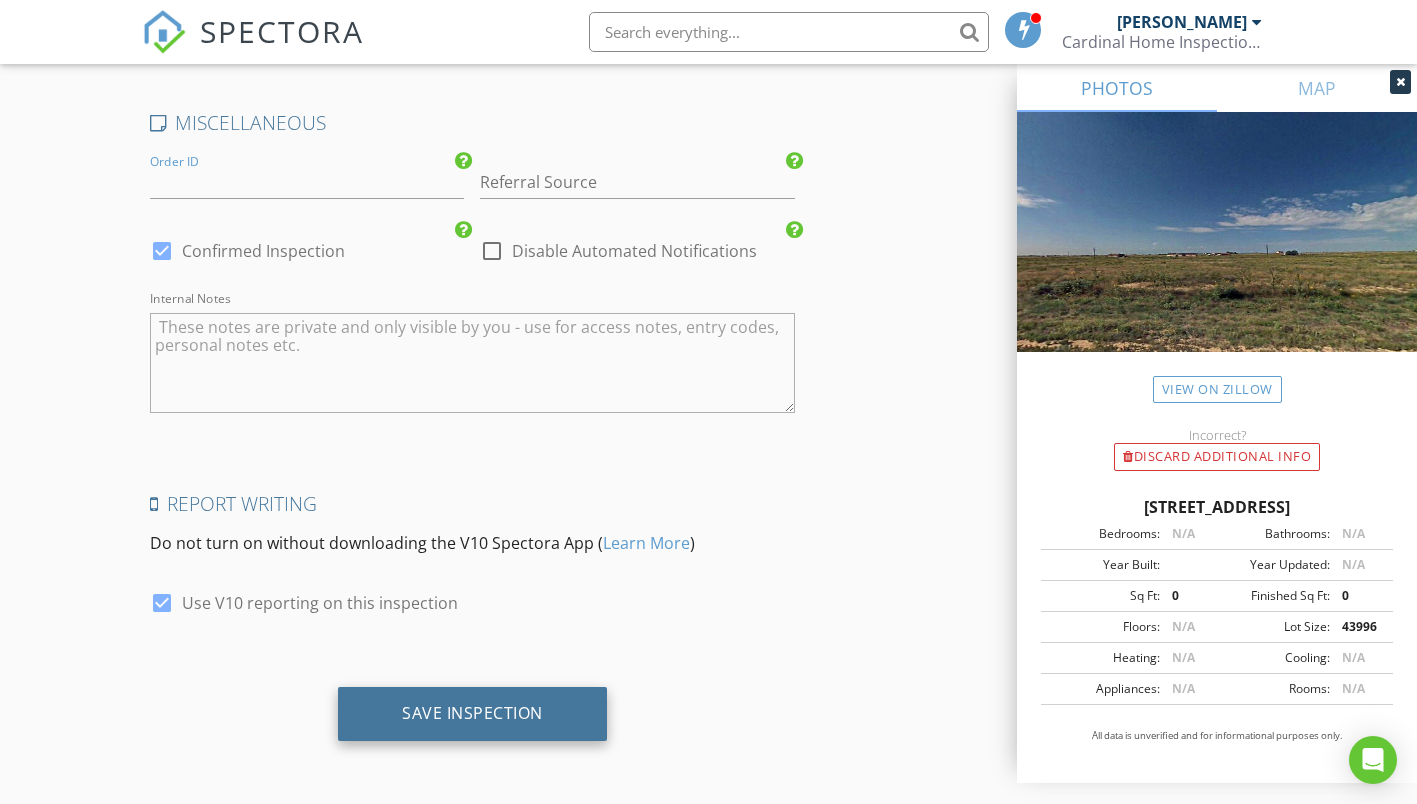 click on "Save Inspection" at bounding box center (472, 713) 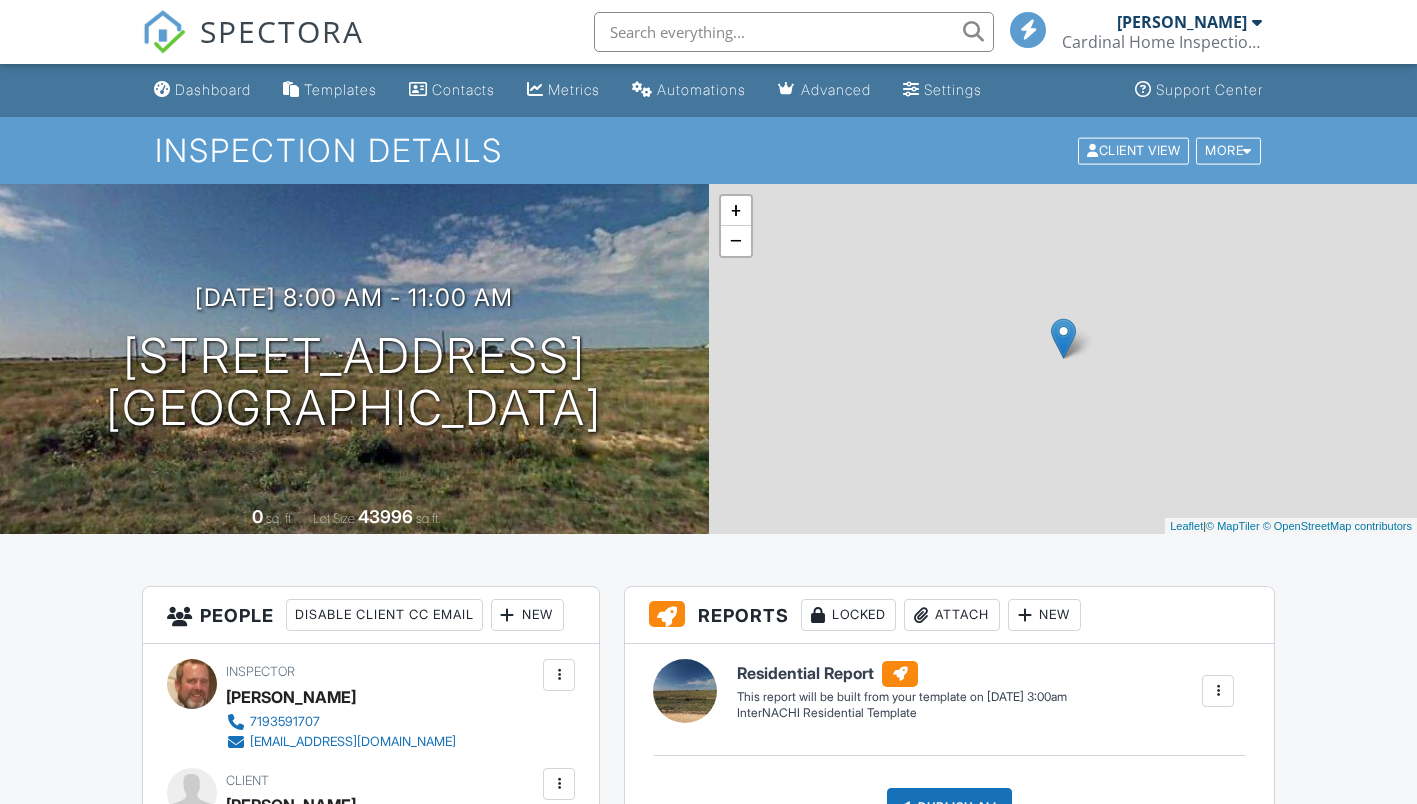 scroll, scrollTop: 0, scrollLeft: 0, axis: both 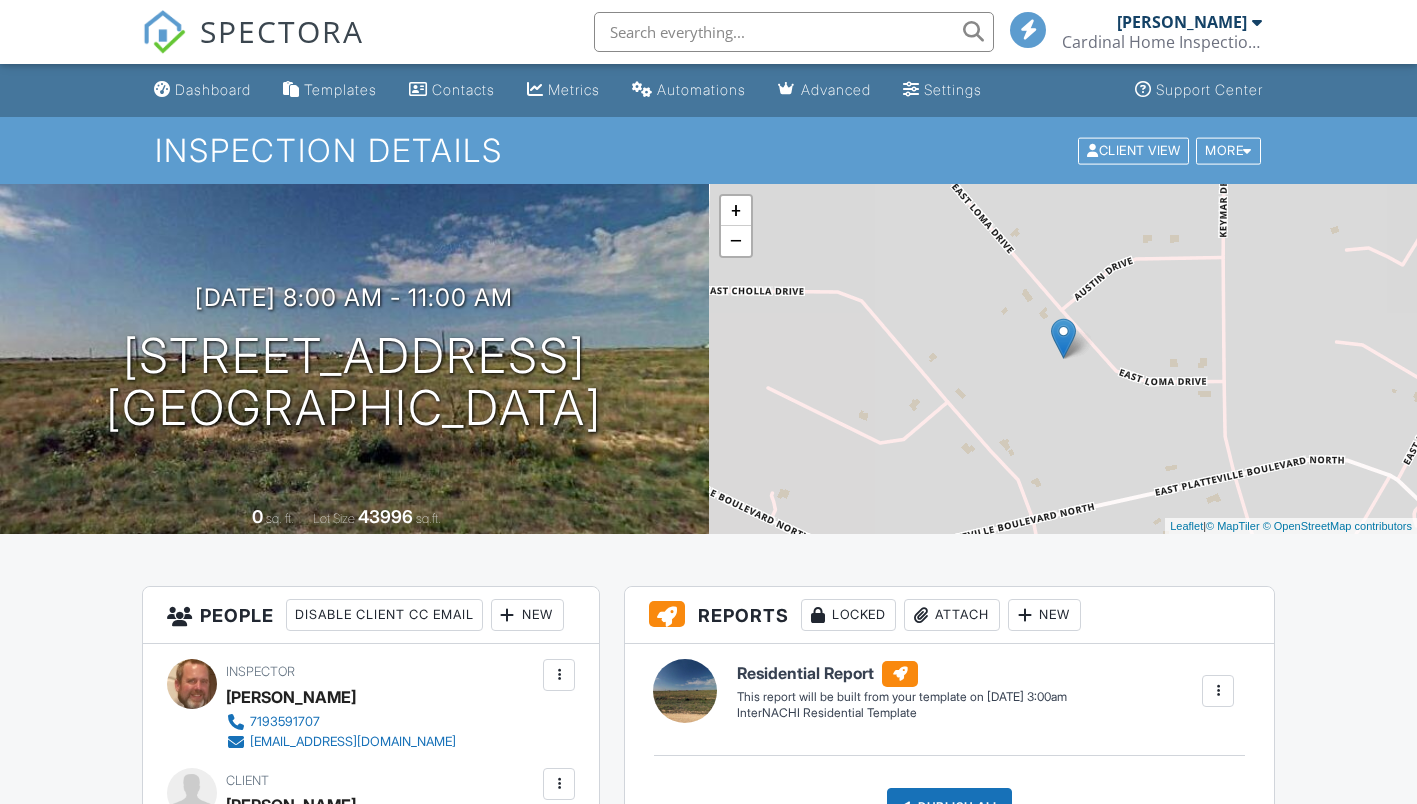 click on "Dashboard" at bounding box center (213, 89) 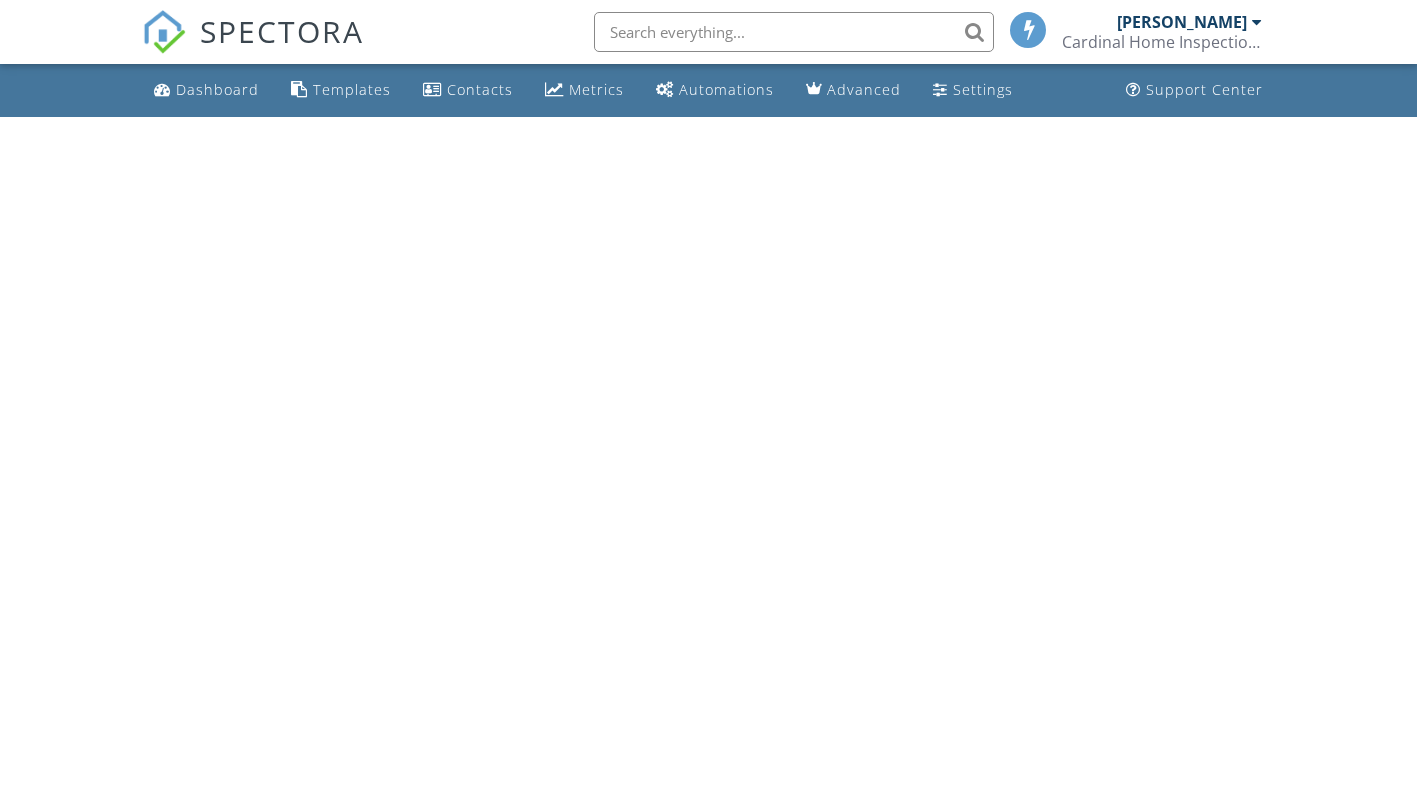 scroll, scrollTop: 0, scrollLeft: 0, axis: both 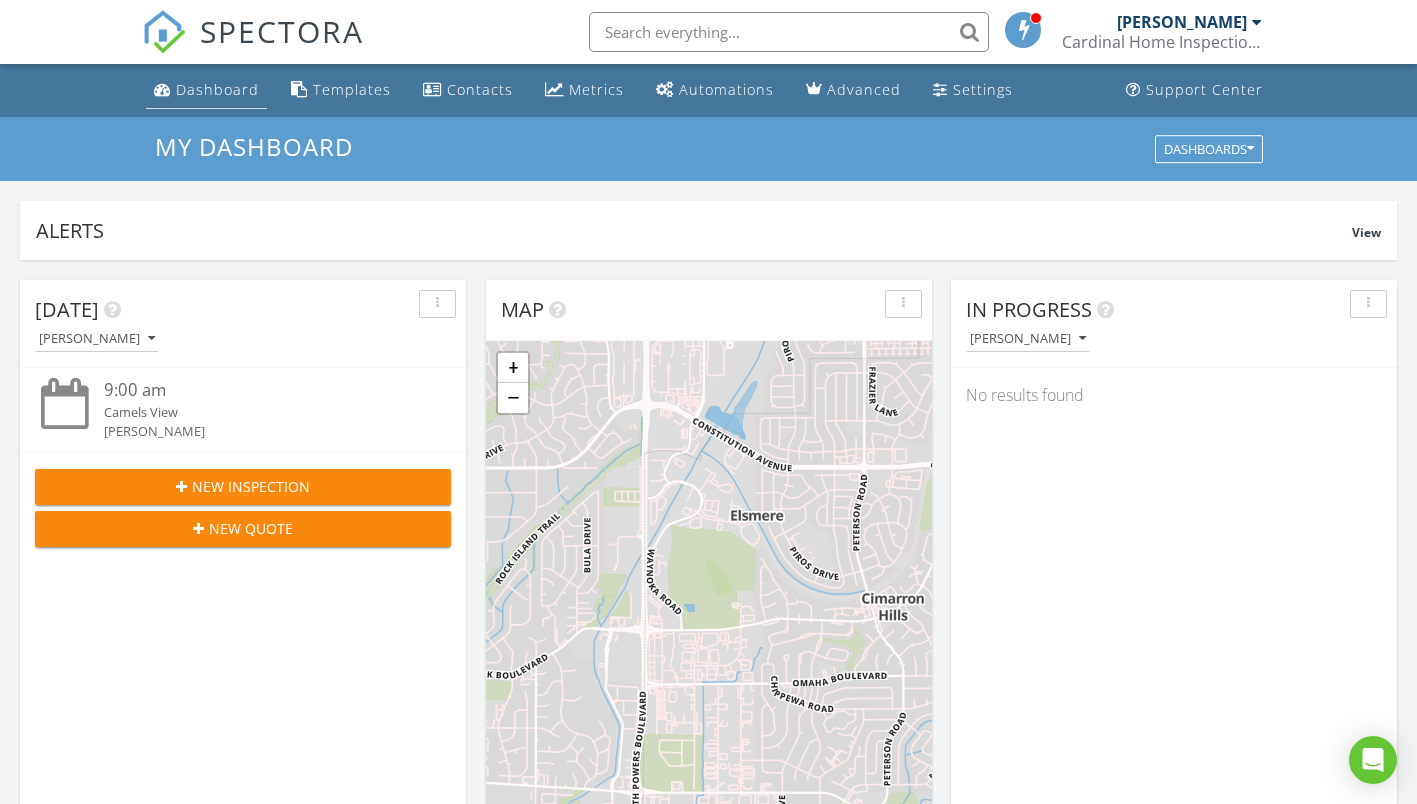 click on "Dashboard" at bounding box center [217, 89] 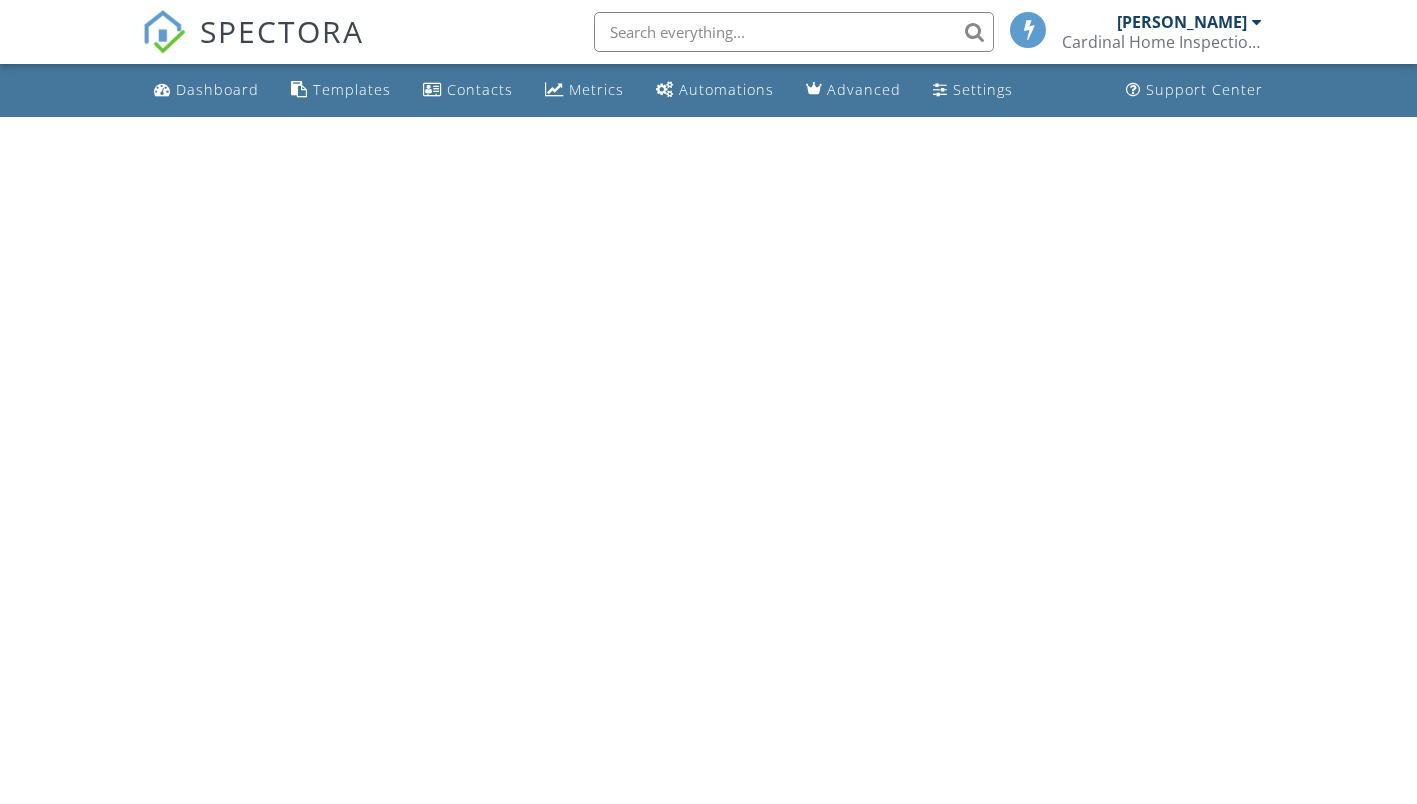 scroll, scrollTop: 0, scrollLeft: 0, axis: both 